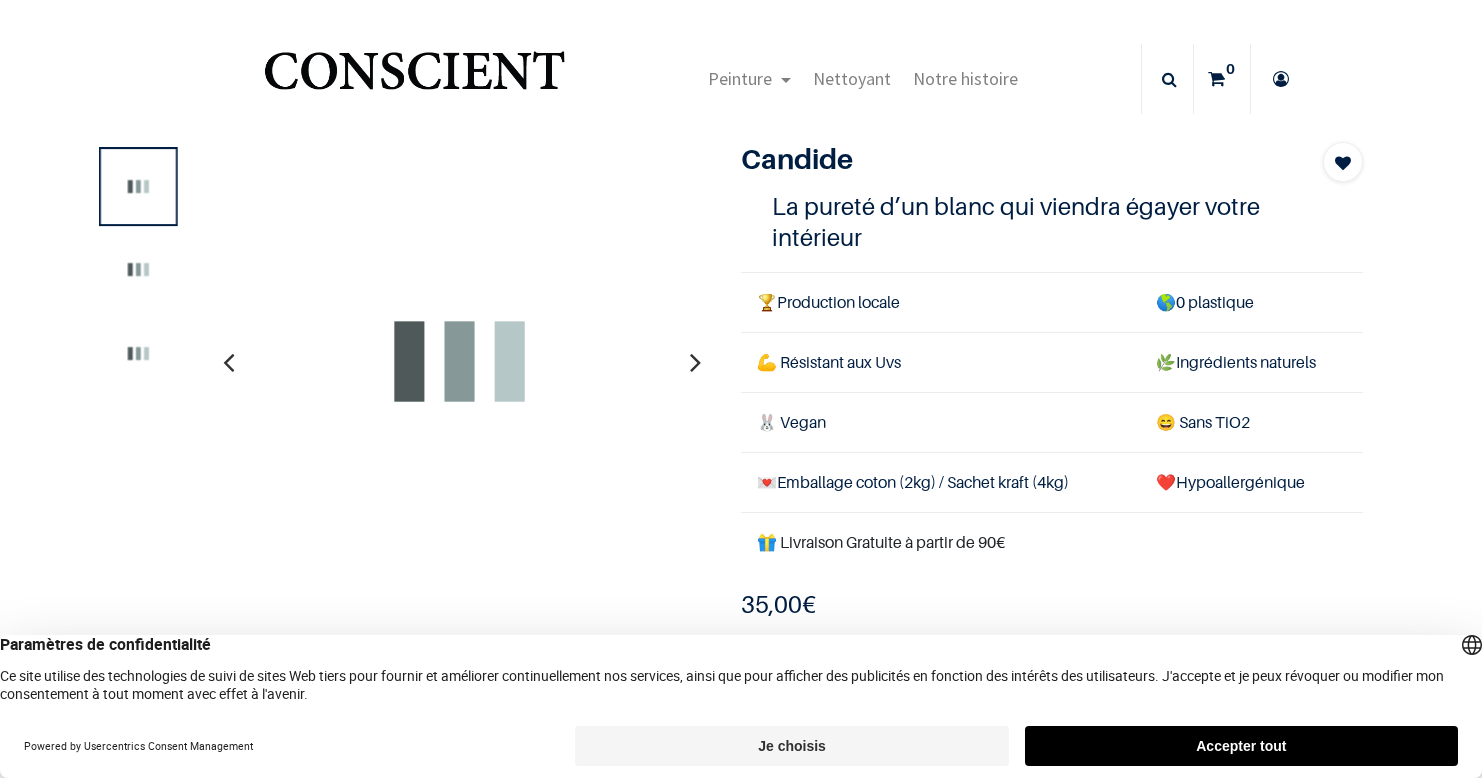 scroll, scrollTop: 0, scrollLeft: 0, axis: both 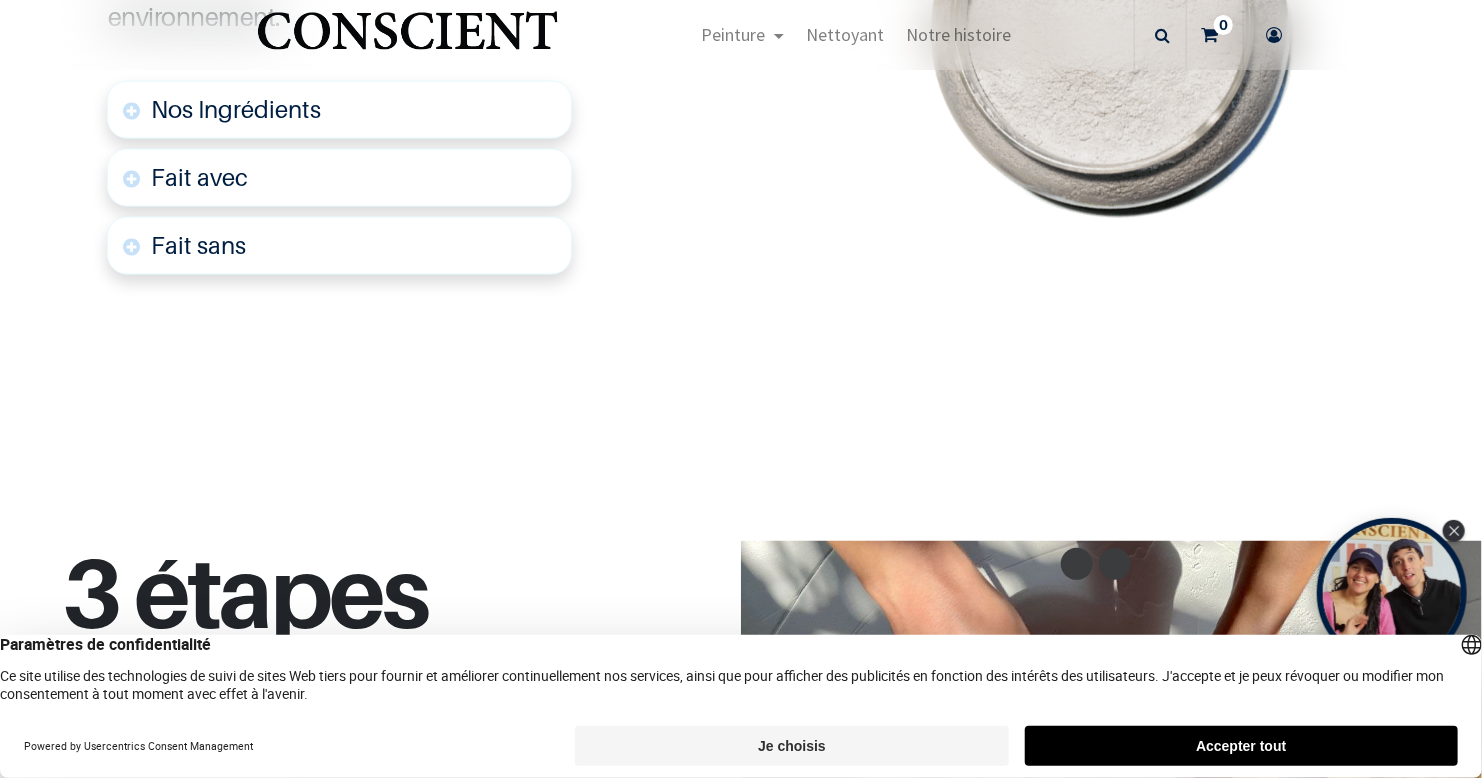 click on "Nos Ingrédients" at bounding box center (339, 110) 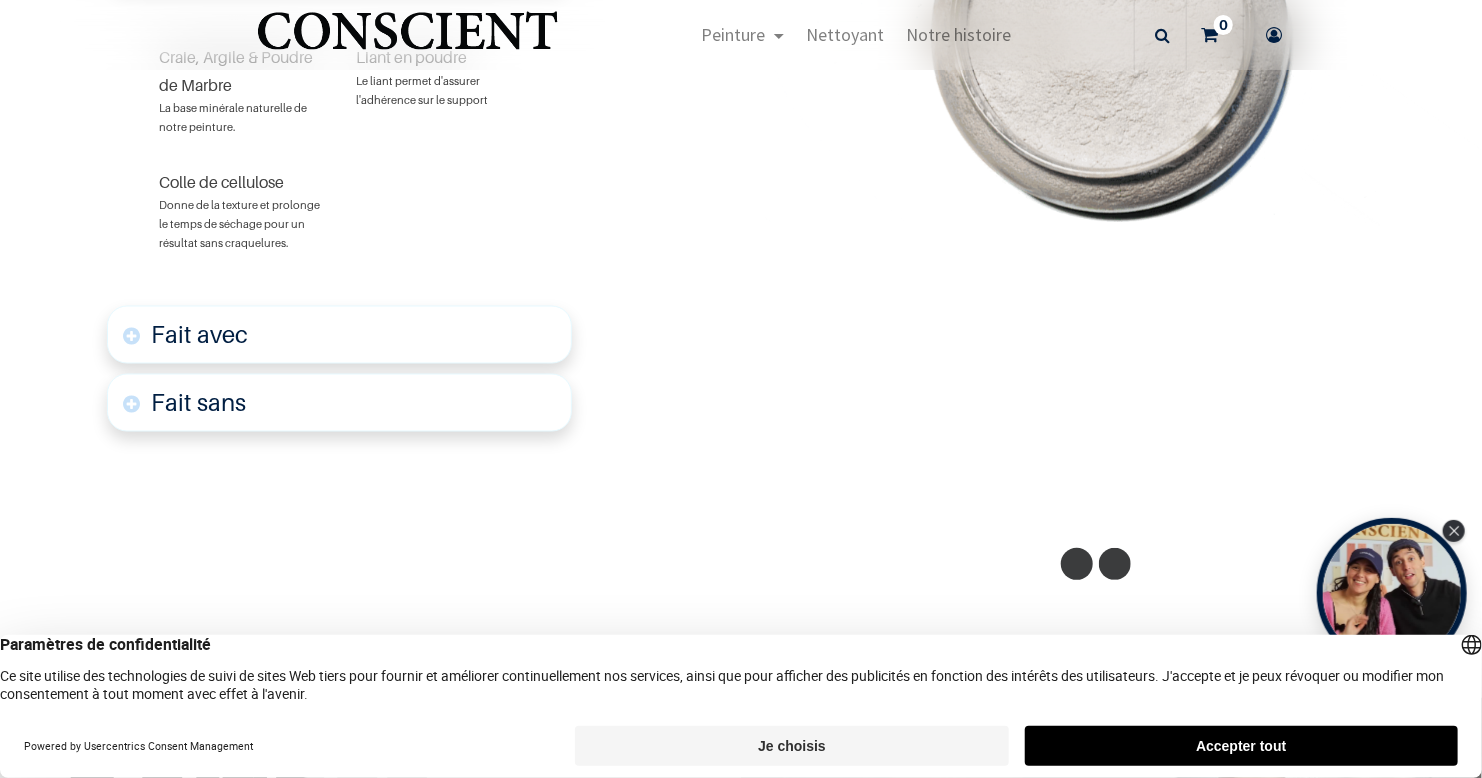 scroll, scrollTop: 1420, scrollLeft: 0, axis: vertical 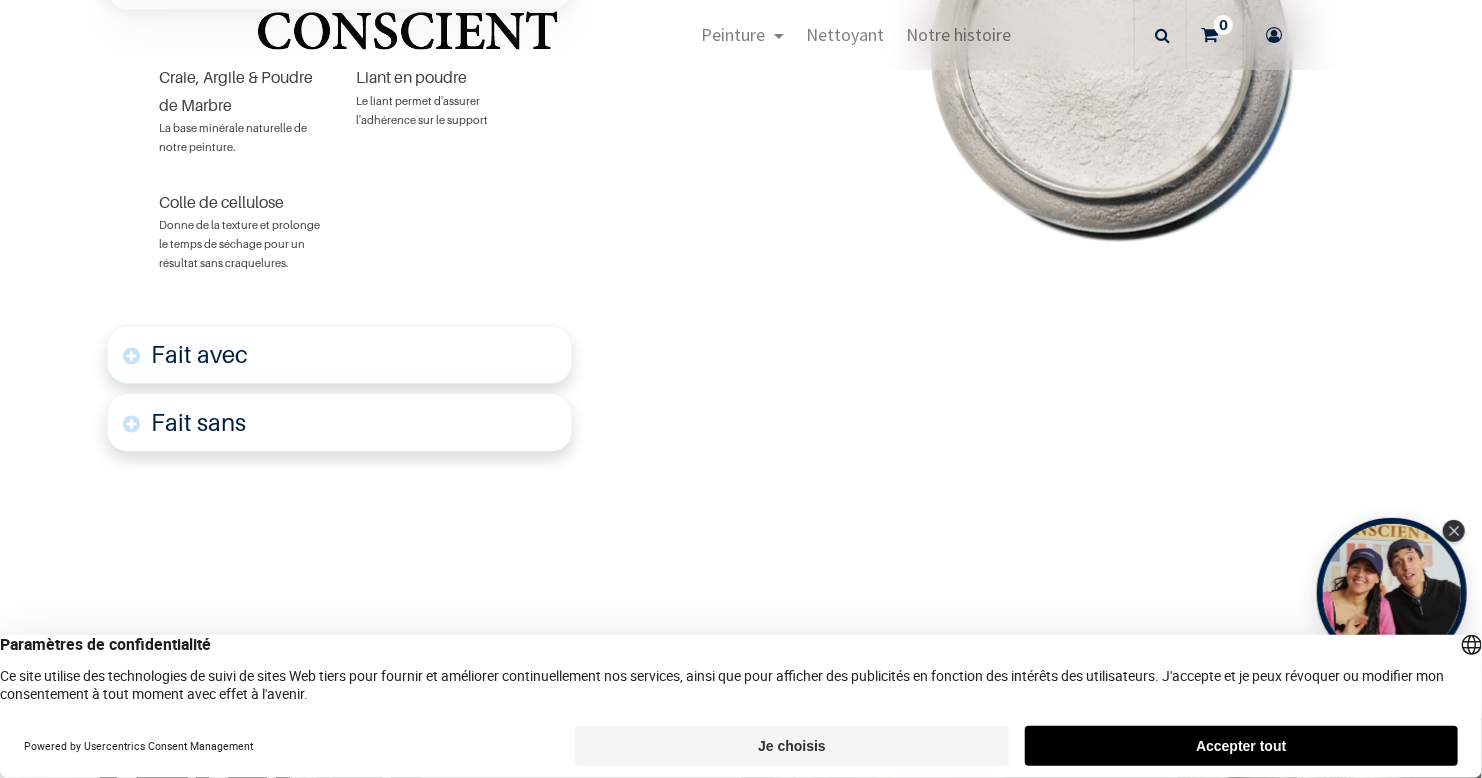 click on "Fait avec" at bounding box center (339, 355) 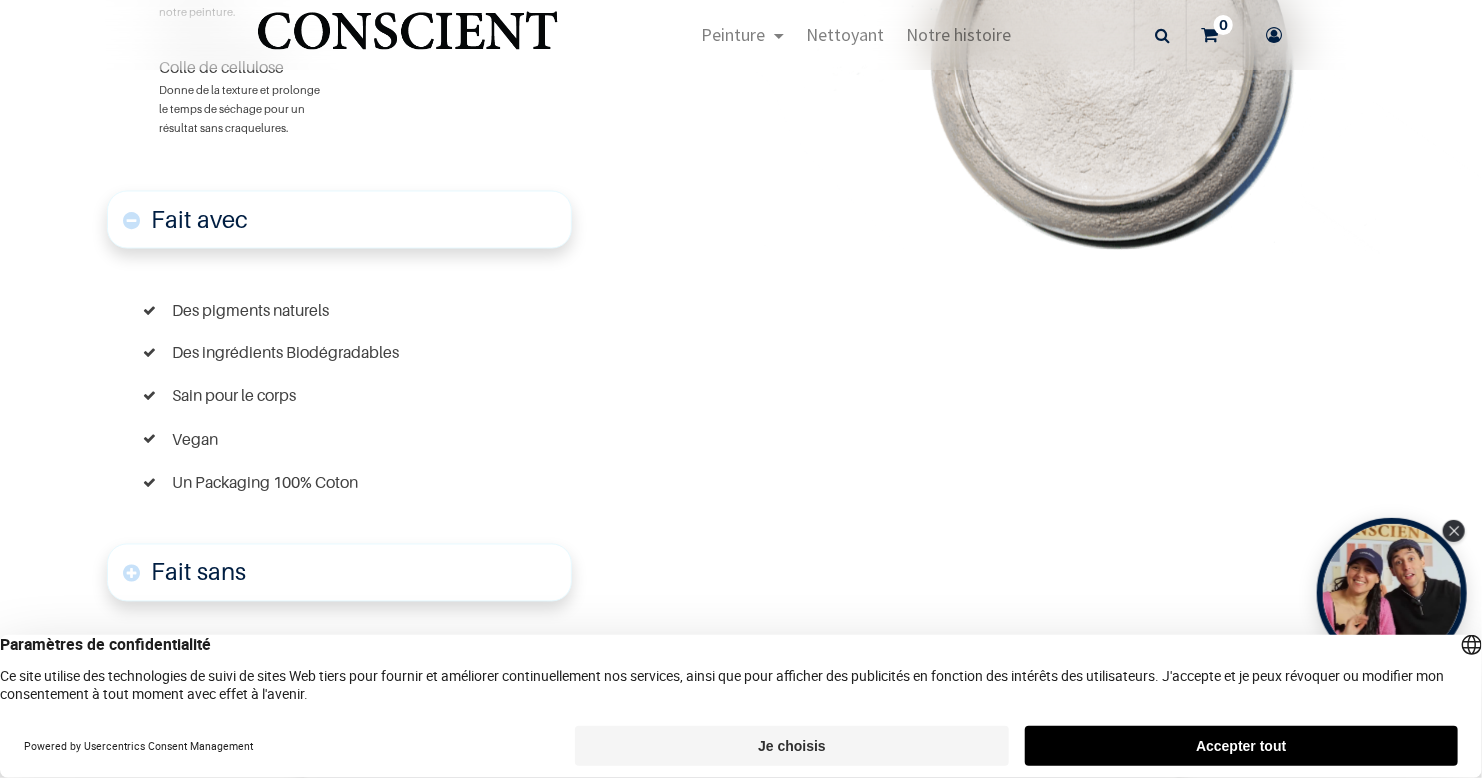 scroll, scrollTop: 1540, scrollLeft: 0, axis: vertical 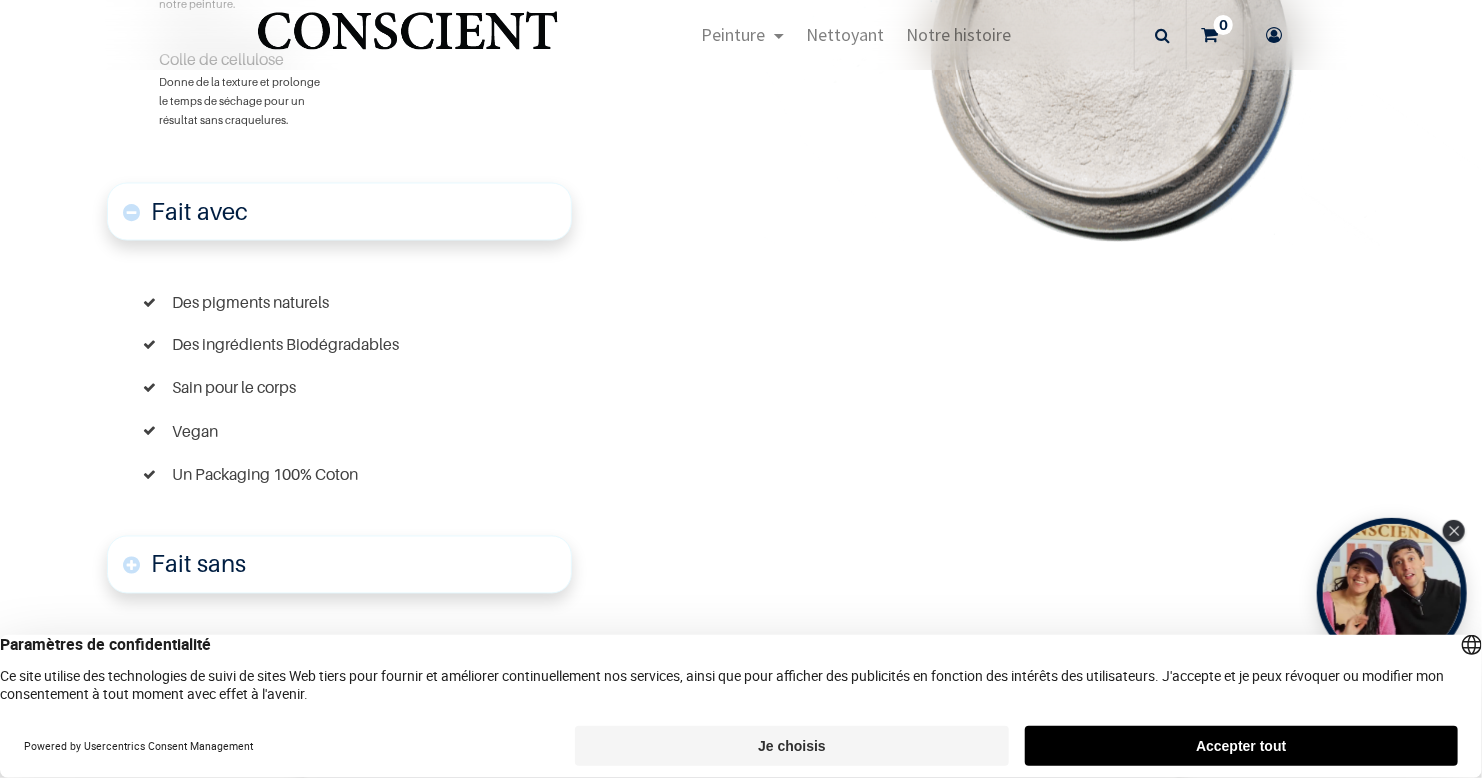 click on "Fait sans" at bounding box center (339, 565) 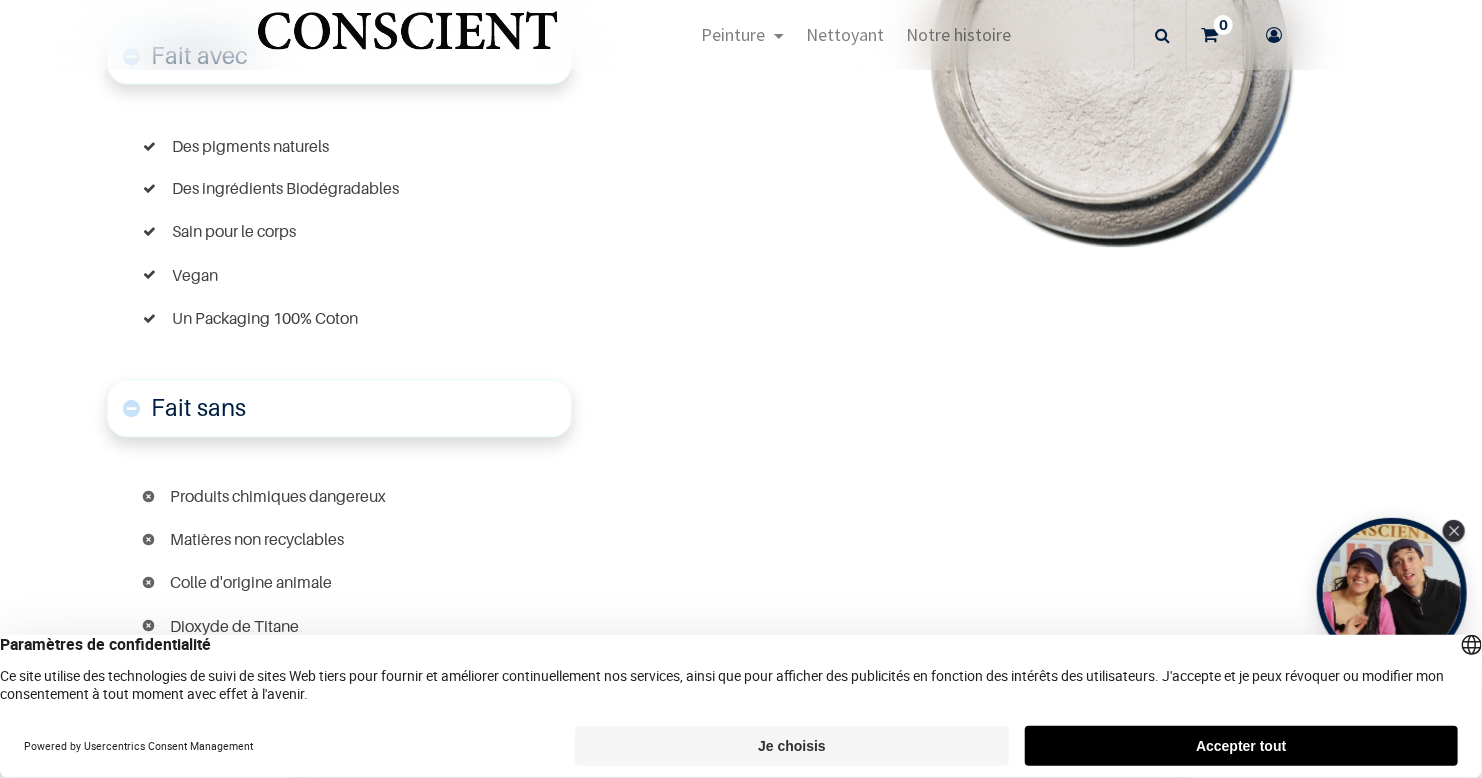scroll, scrollTop: 1702, scrollLeft: 0, axis: vertical 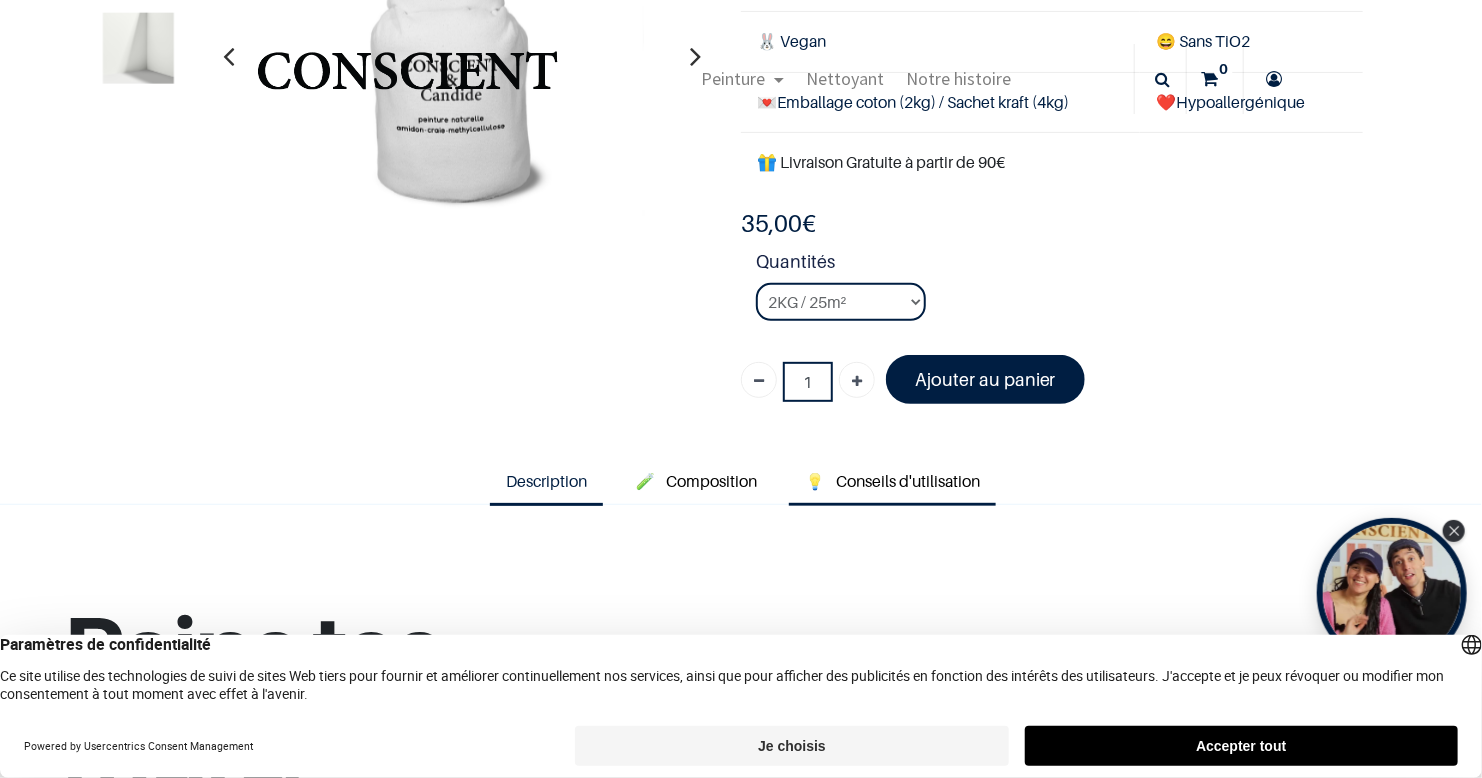 click on "Conseils d'utilisation" at bounding box center (908, 481) 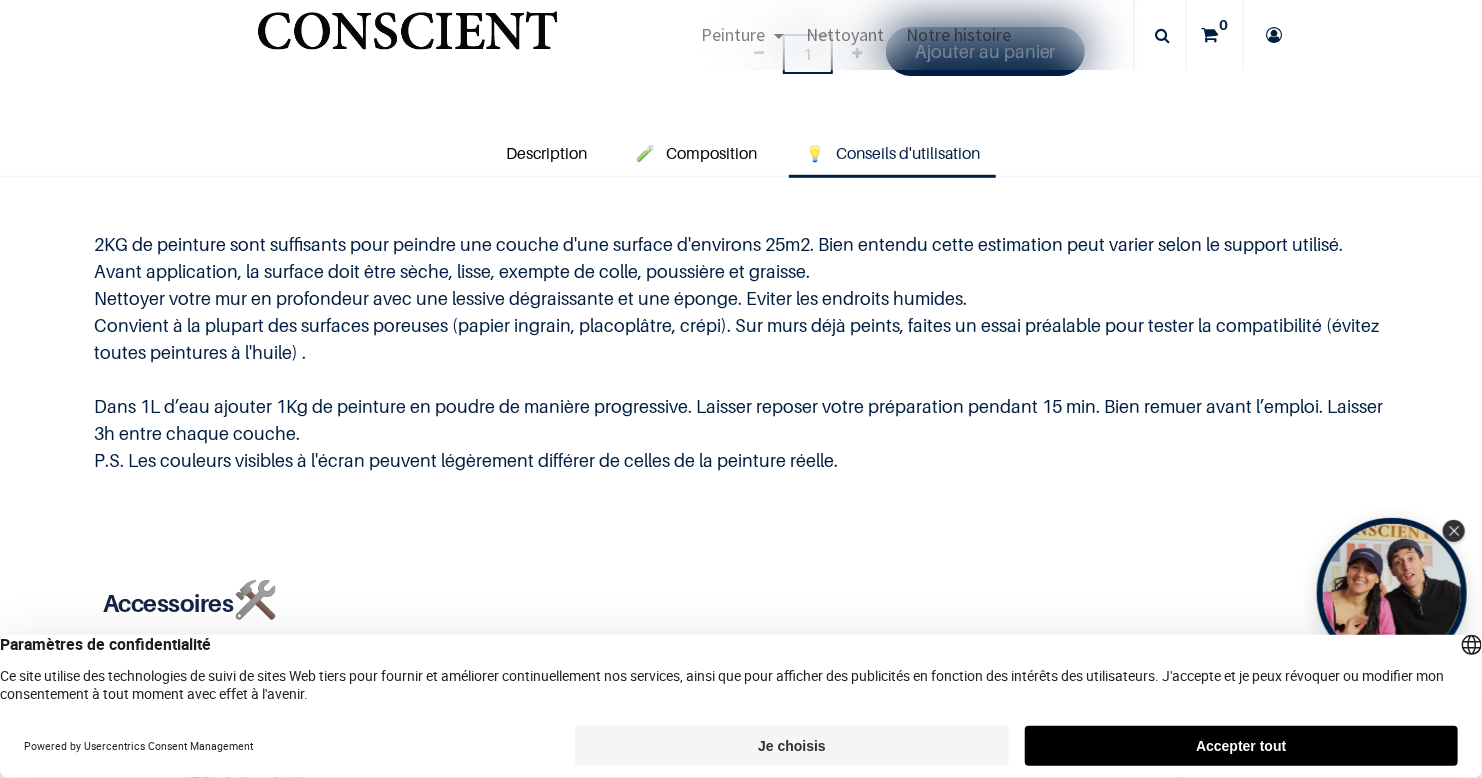 scroll, scrollTop: 600, scrollLeft: 0, axis: vertical 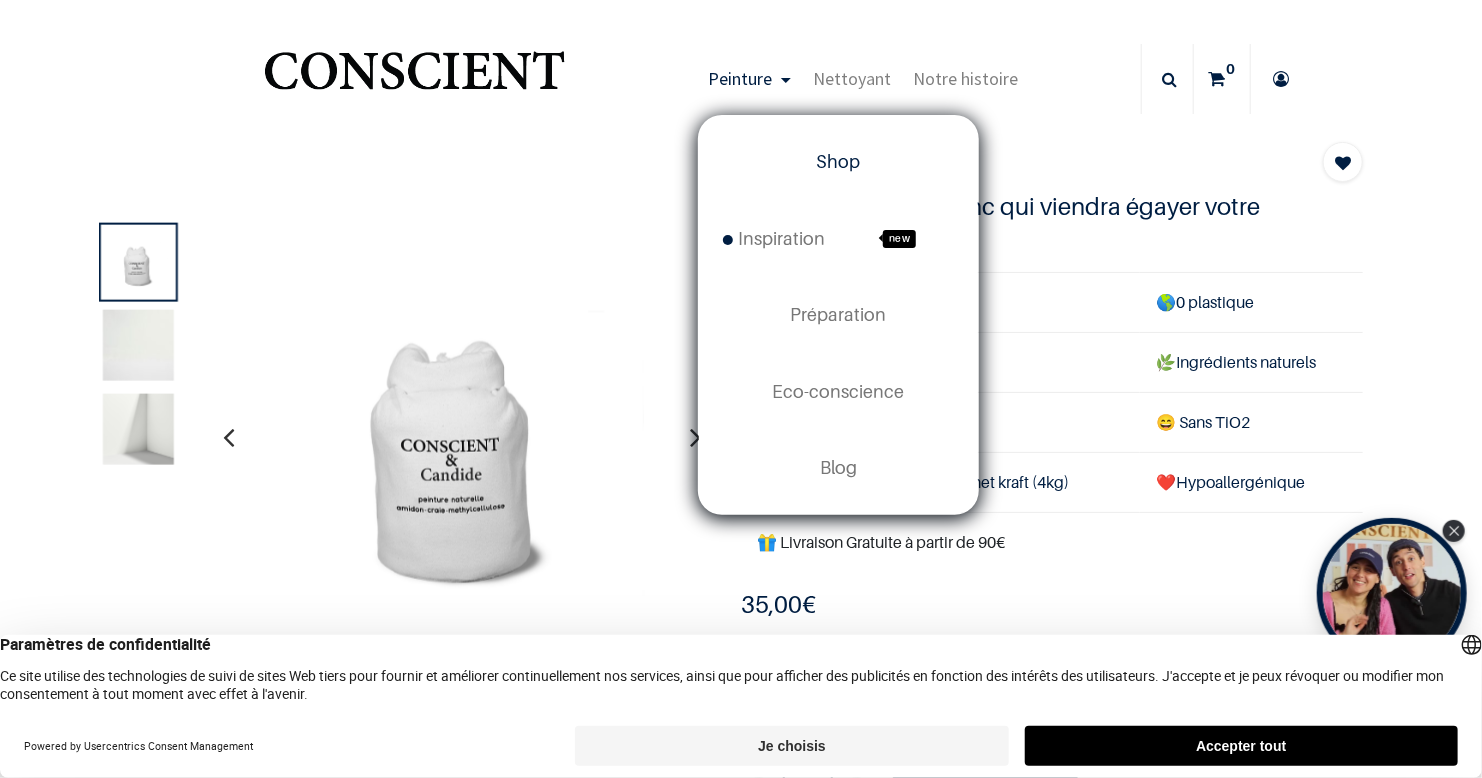 click on "Shop" at bounding box center [838, 162] 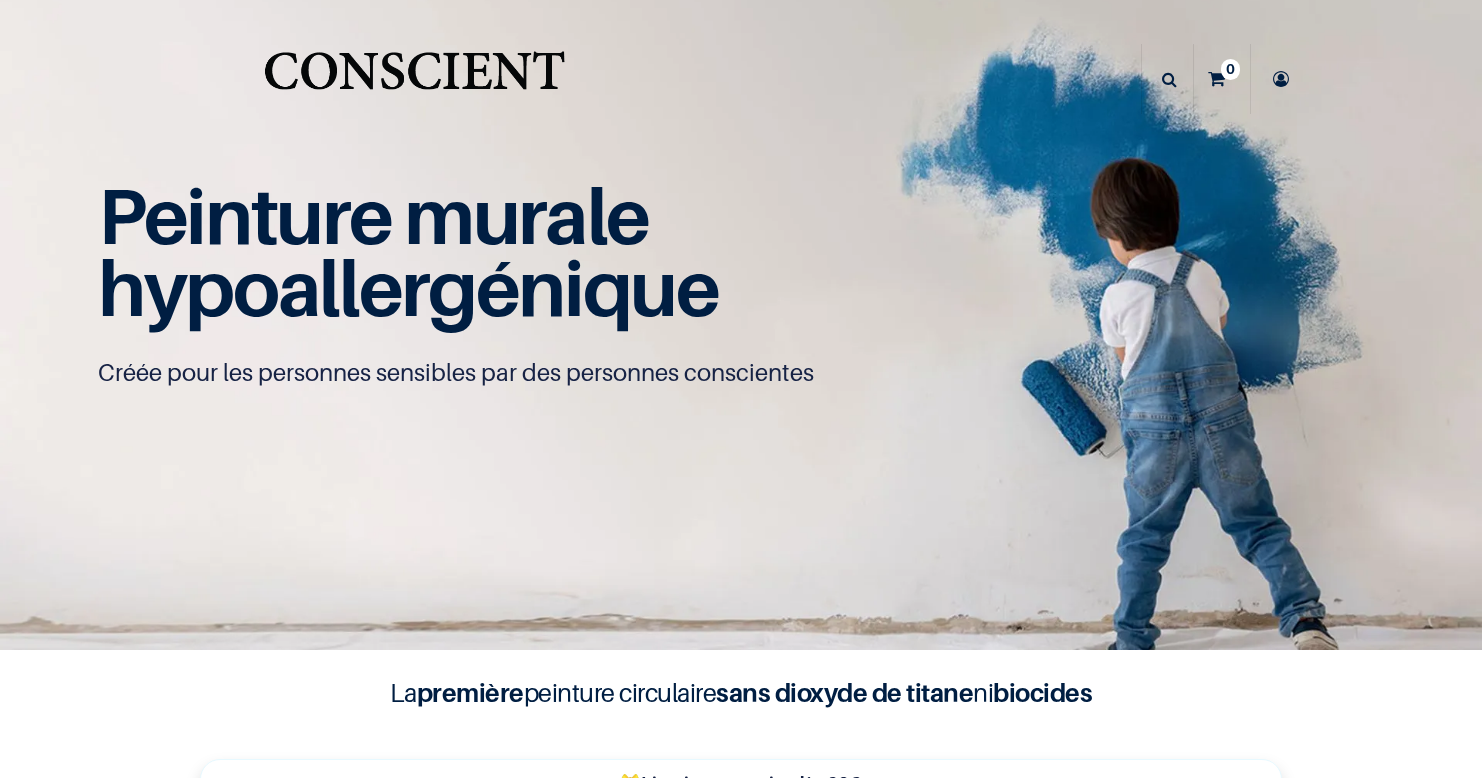 scroll, scrollTop: 0, scrollLeft: 0, axis: both 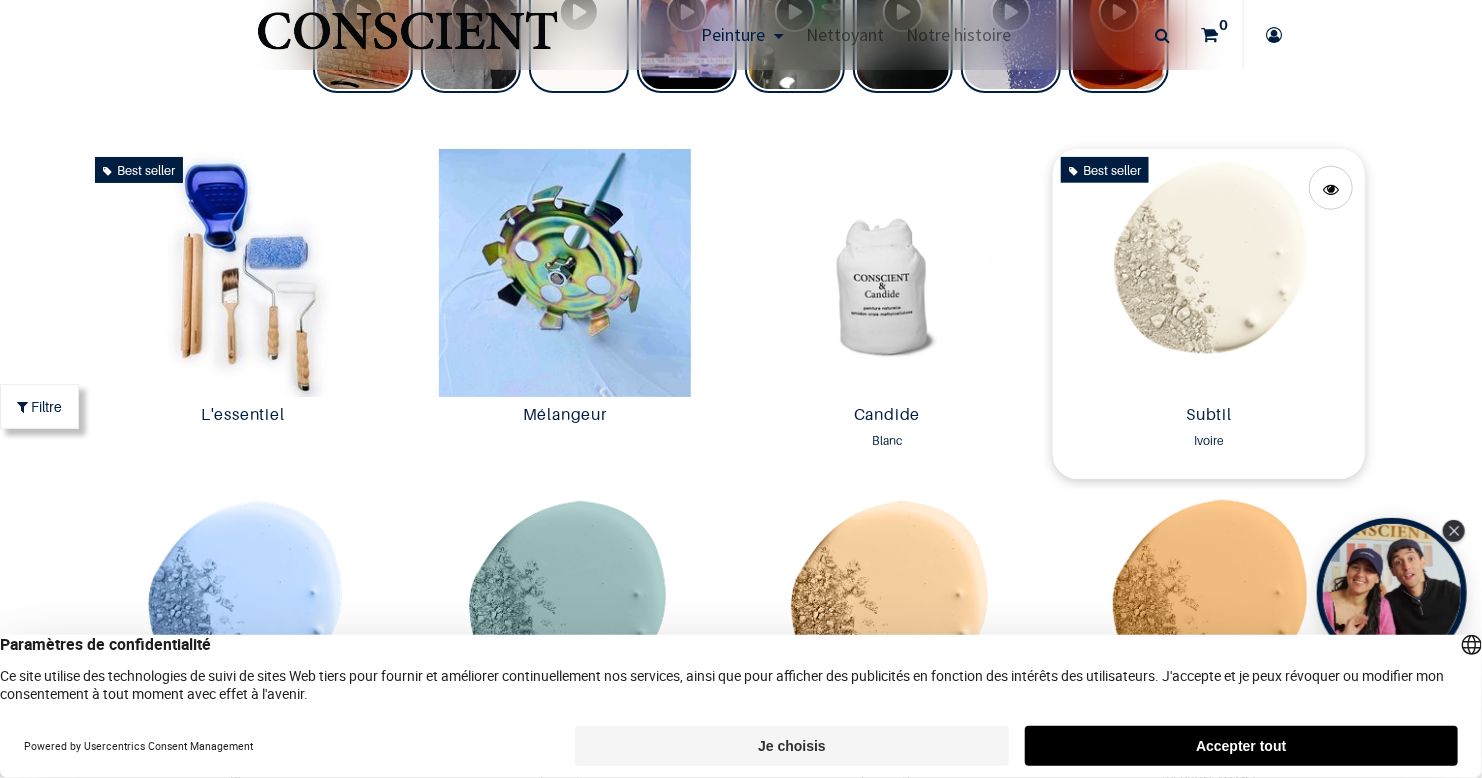 click at bounding box center [1209, 273] 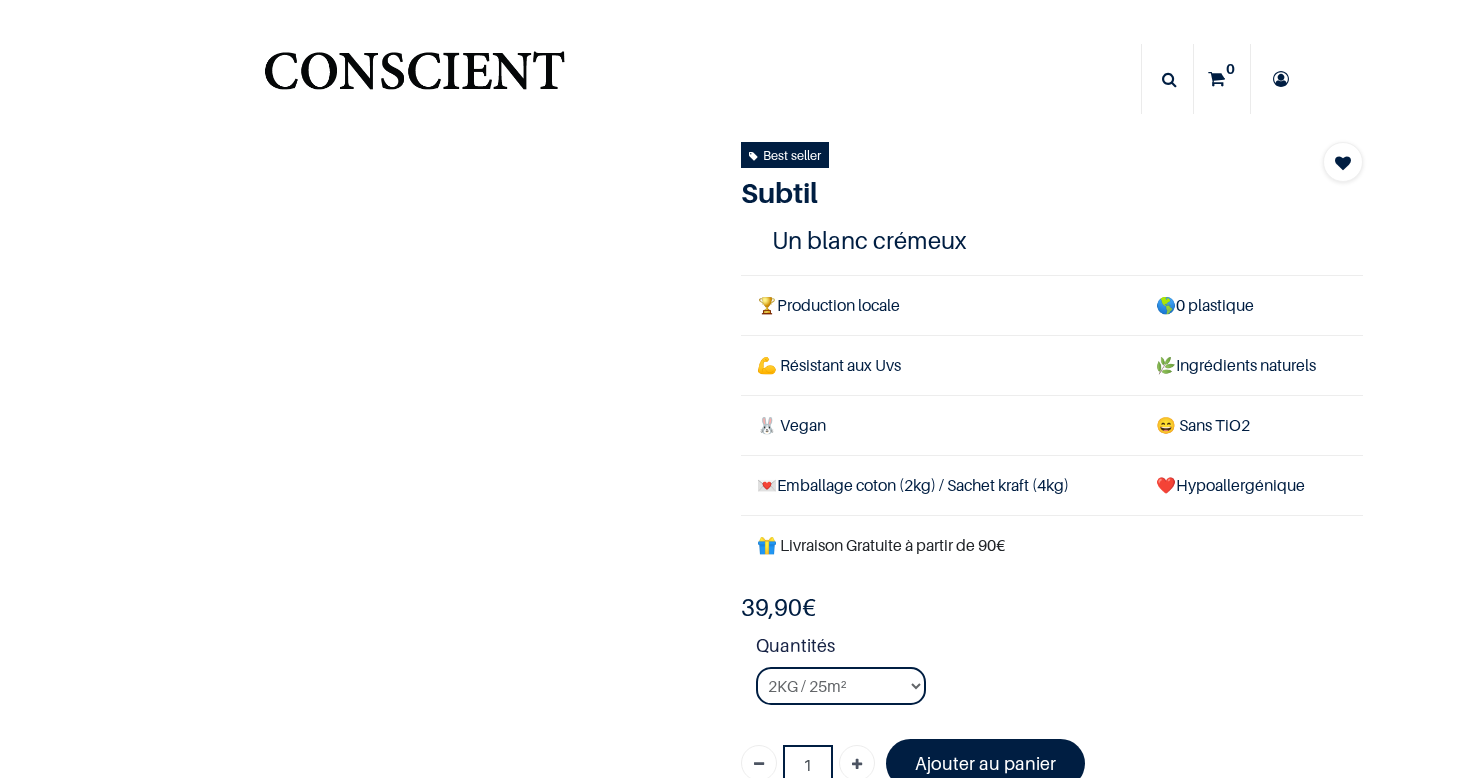 scroll, scrollTop: 0, scrollLeft: 0, axis: both 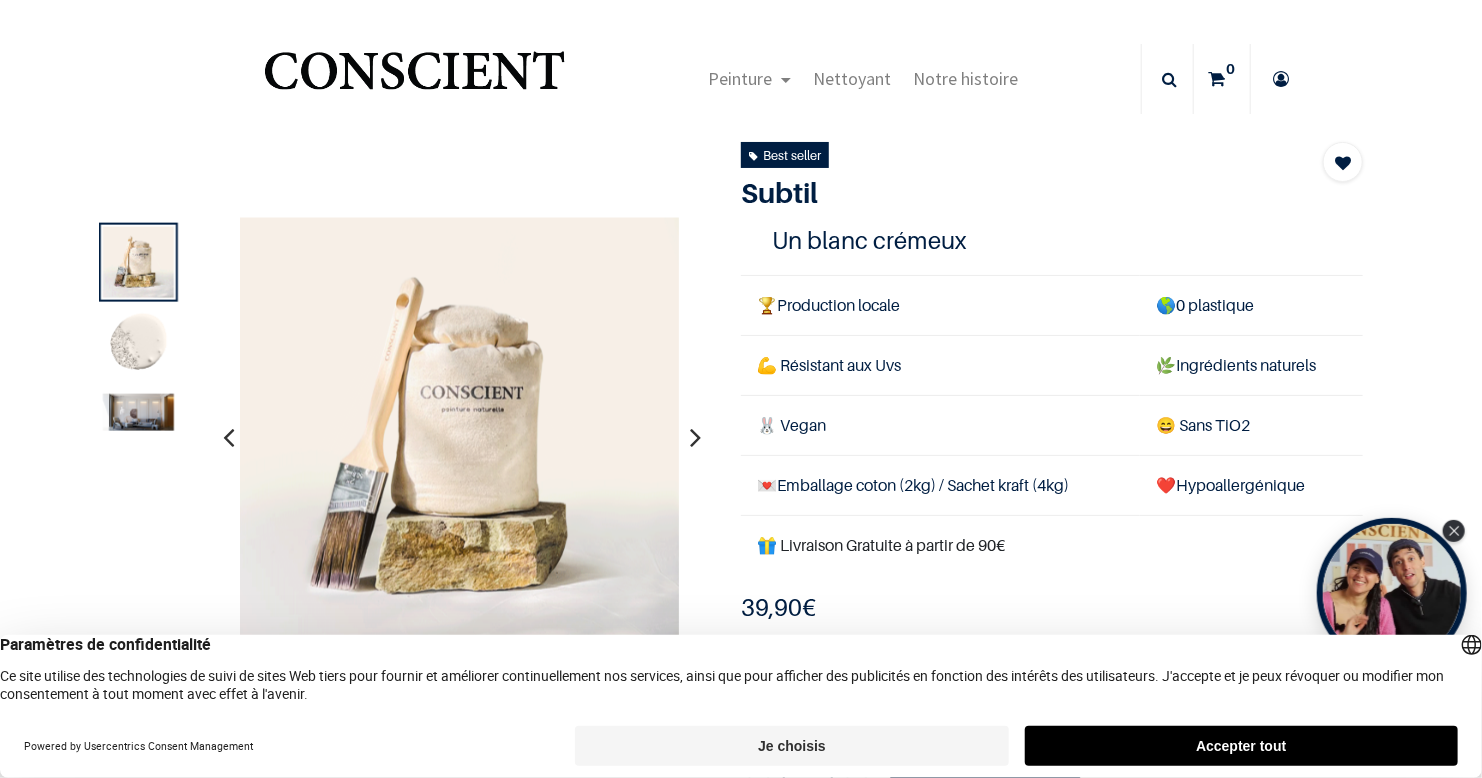 click at bounding box center [138, 412] 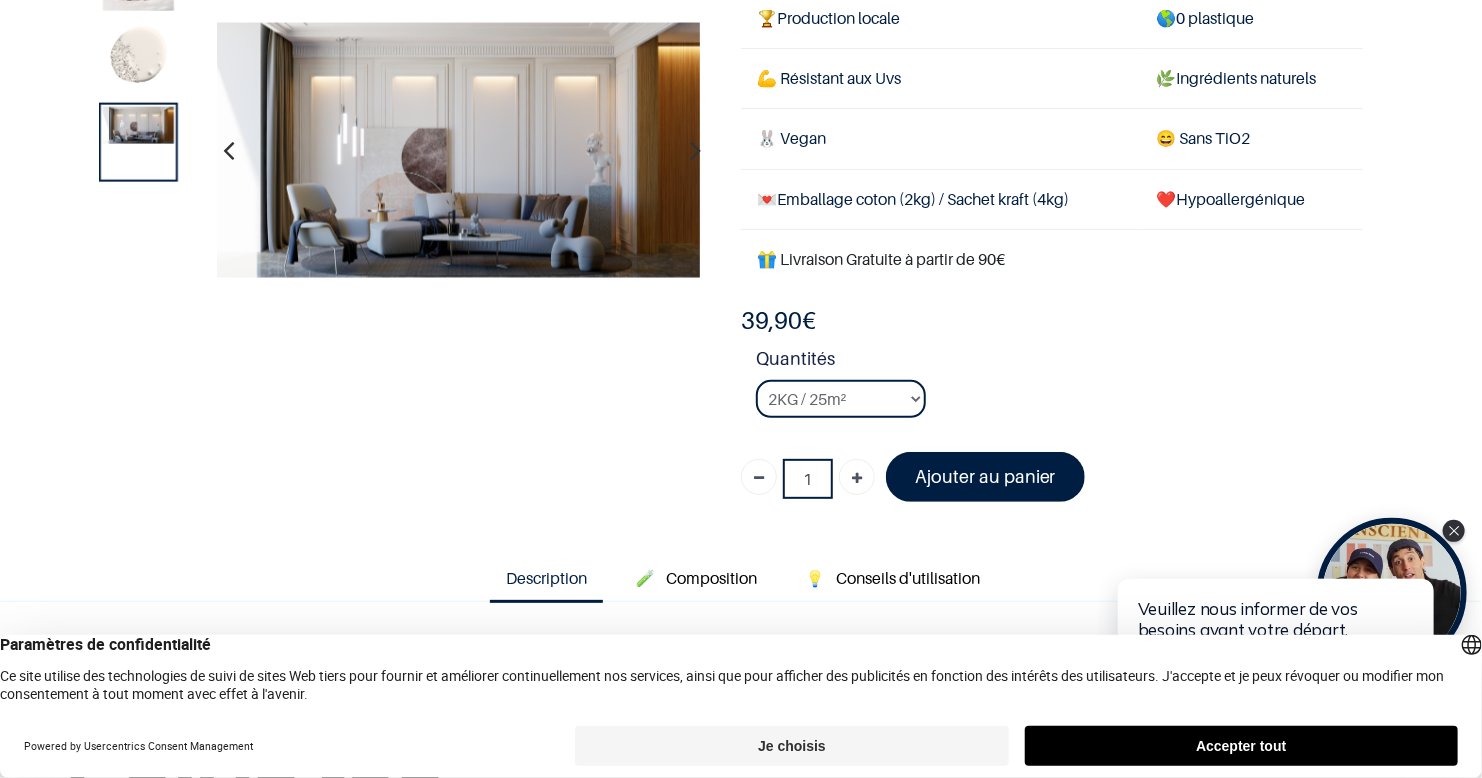 scroll, scrollTop: 179, scrollLeft: 0, axis: vertical 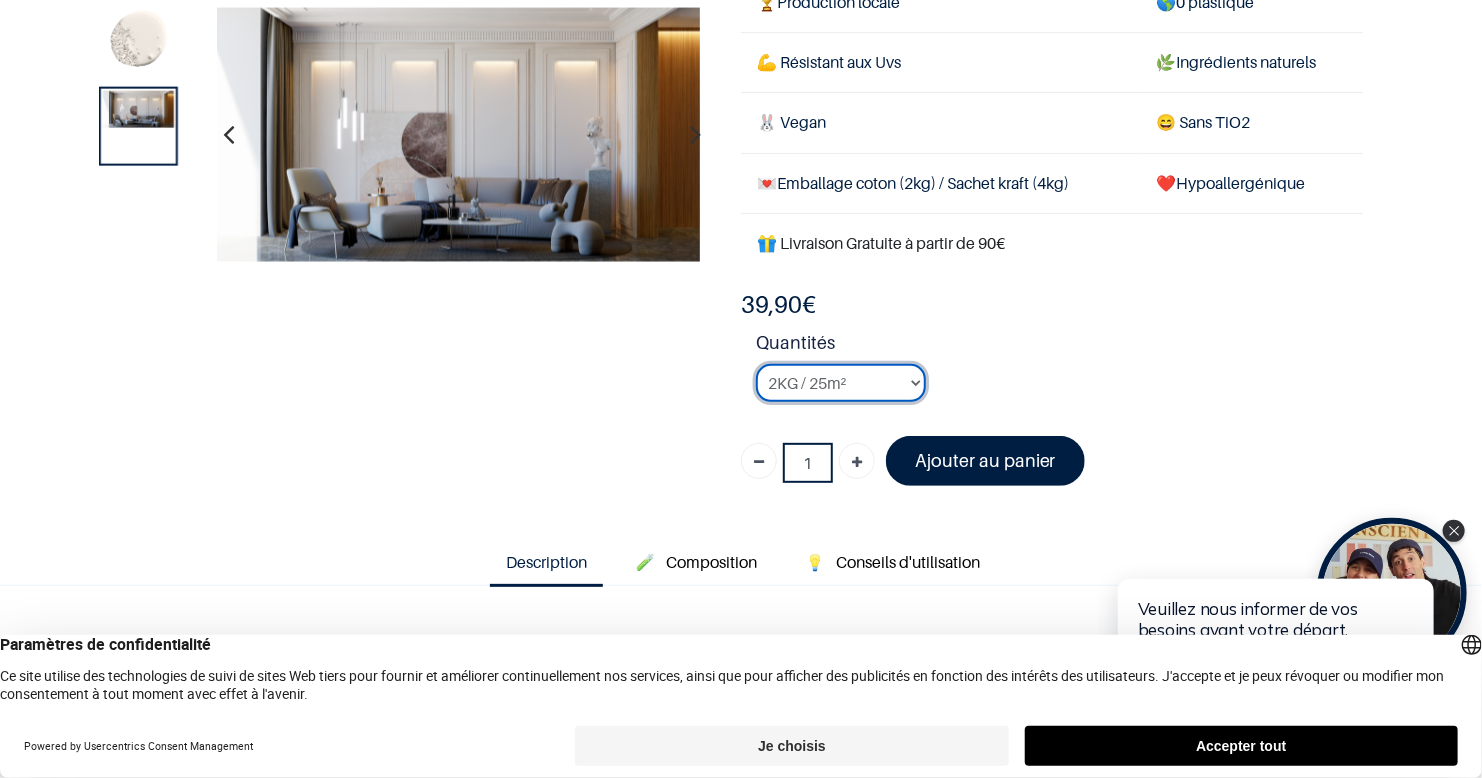 click on "2KG / 25m²
4KG / 50m²
8KG / 100m²
Testeur" at bounding box center (841, 383) 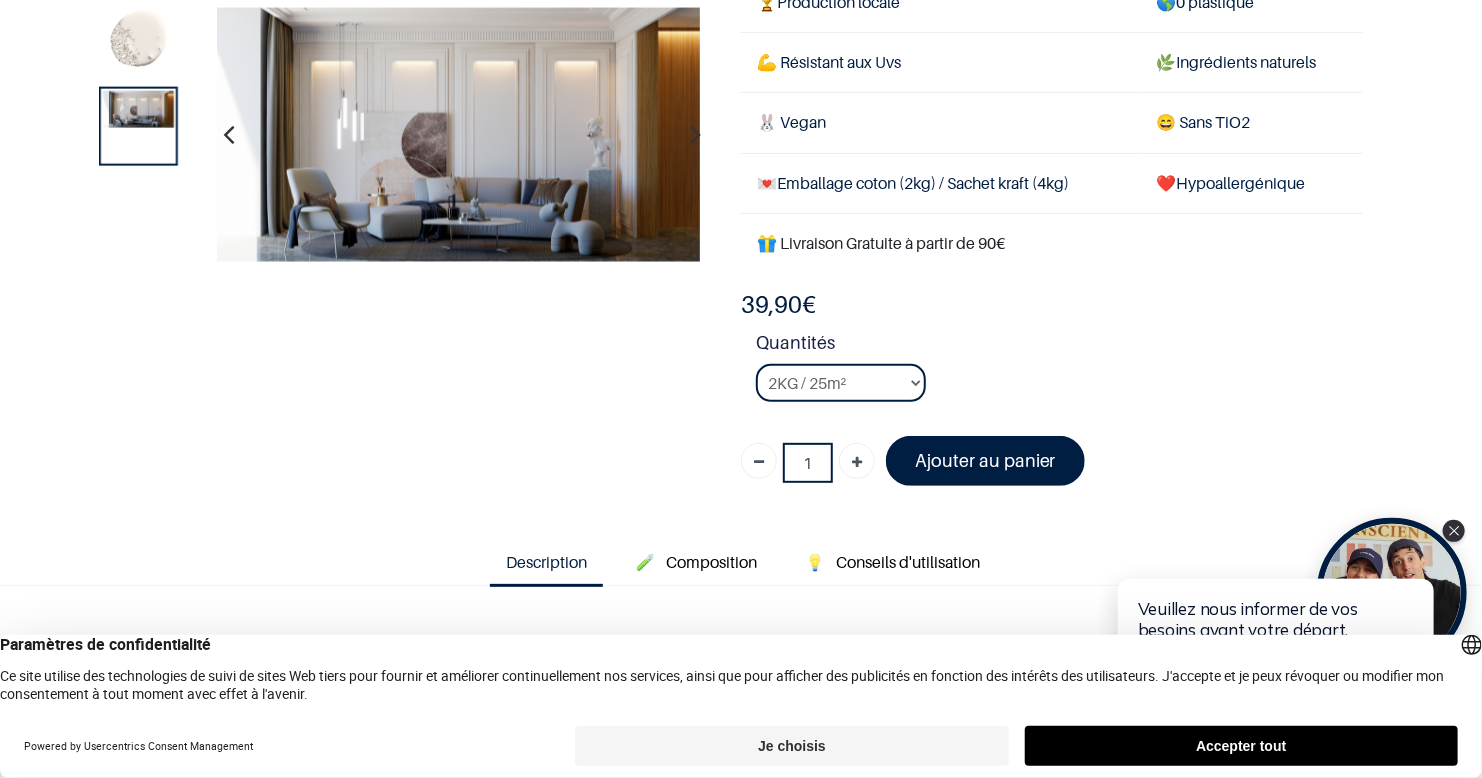 click on "Quantités" at bounding box center [1059, 346] 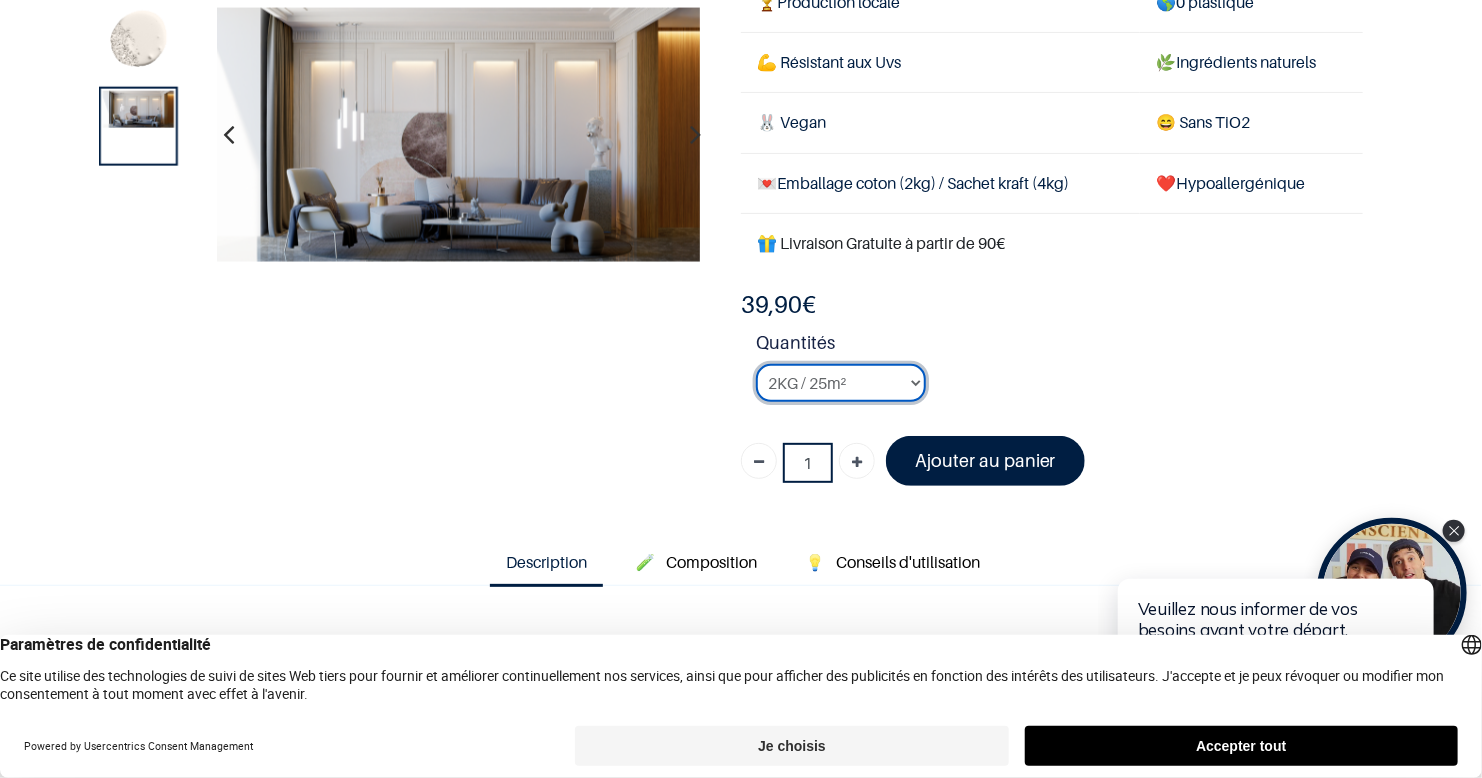 click on "2KG / 25m²
4KG / 50m²
8KG / 100m²
Testeur" at bounding box center [841, 383] 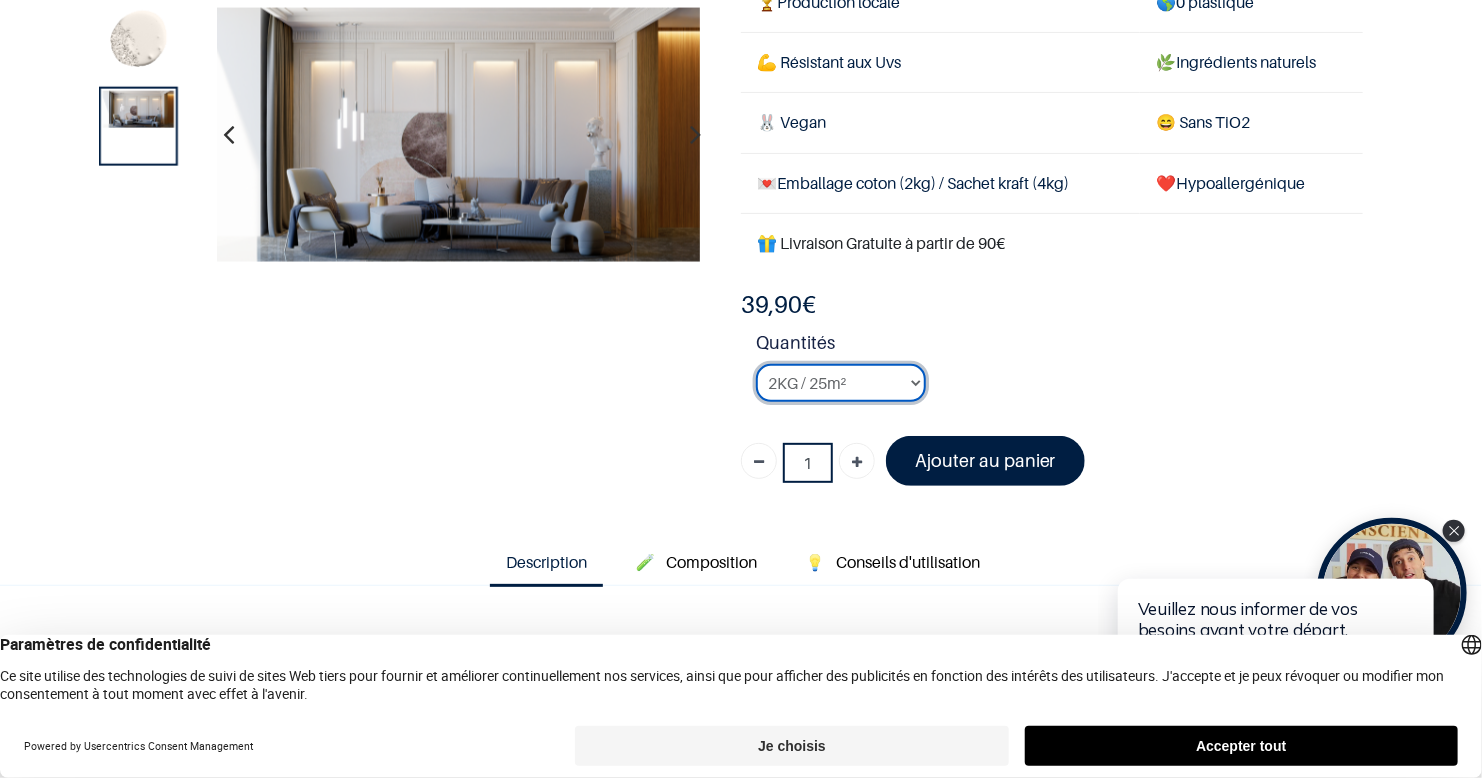 select on "126" 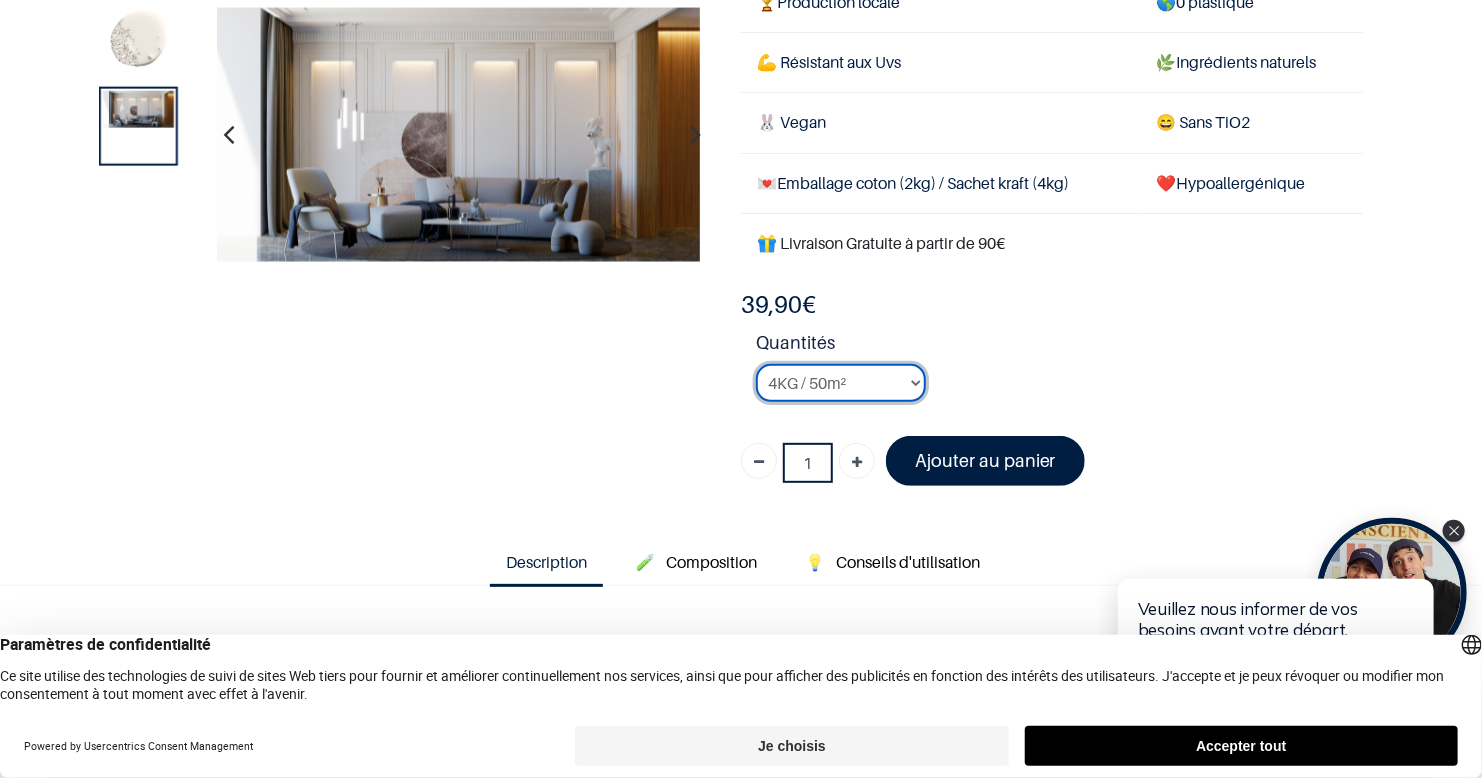 click on "2KG / 25m²
4KG / 50m²
8KG / 100m²
Testeur" at bounding box center (841, 383) 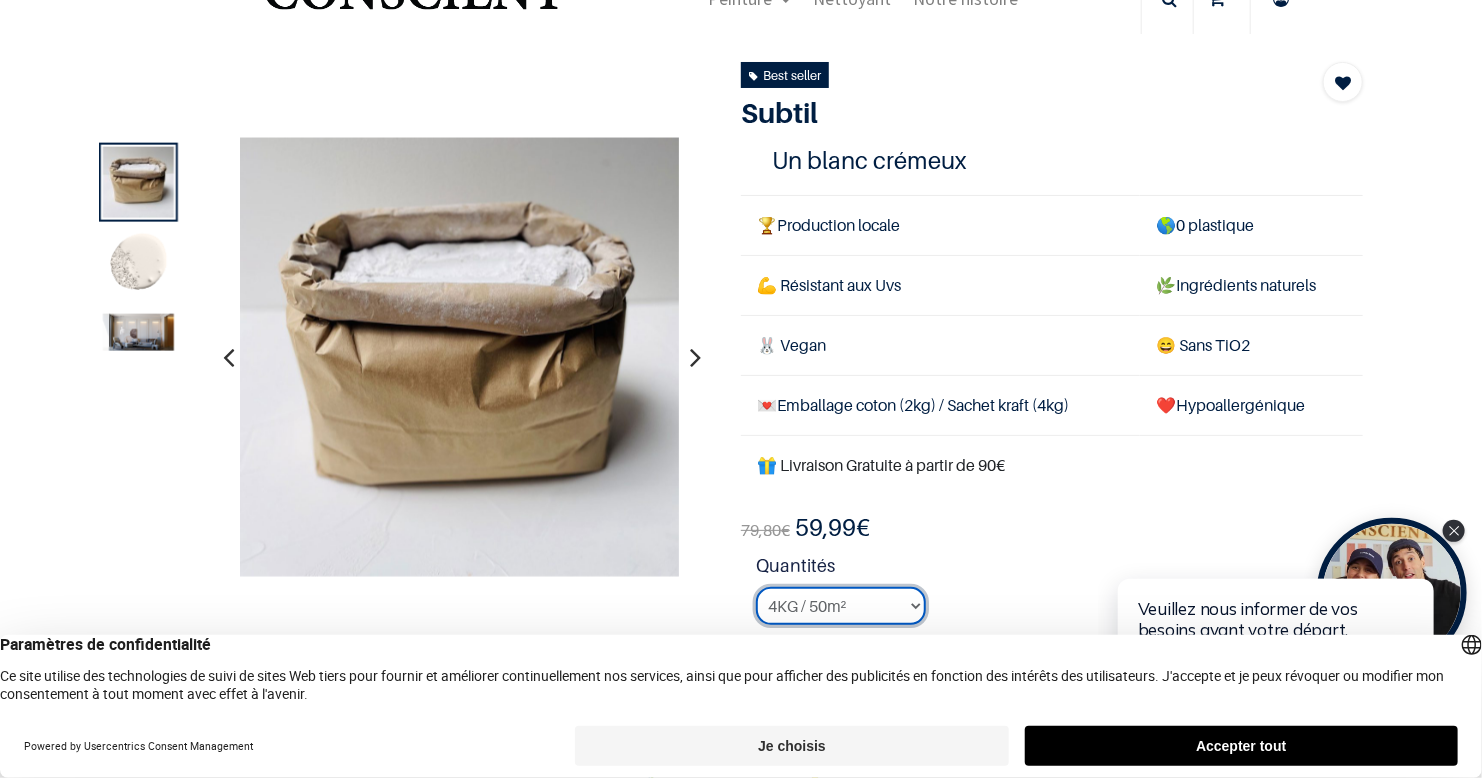 scroll, scrollTop: 0, scrollLeft: 0, axis: both 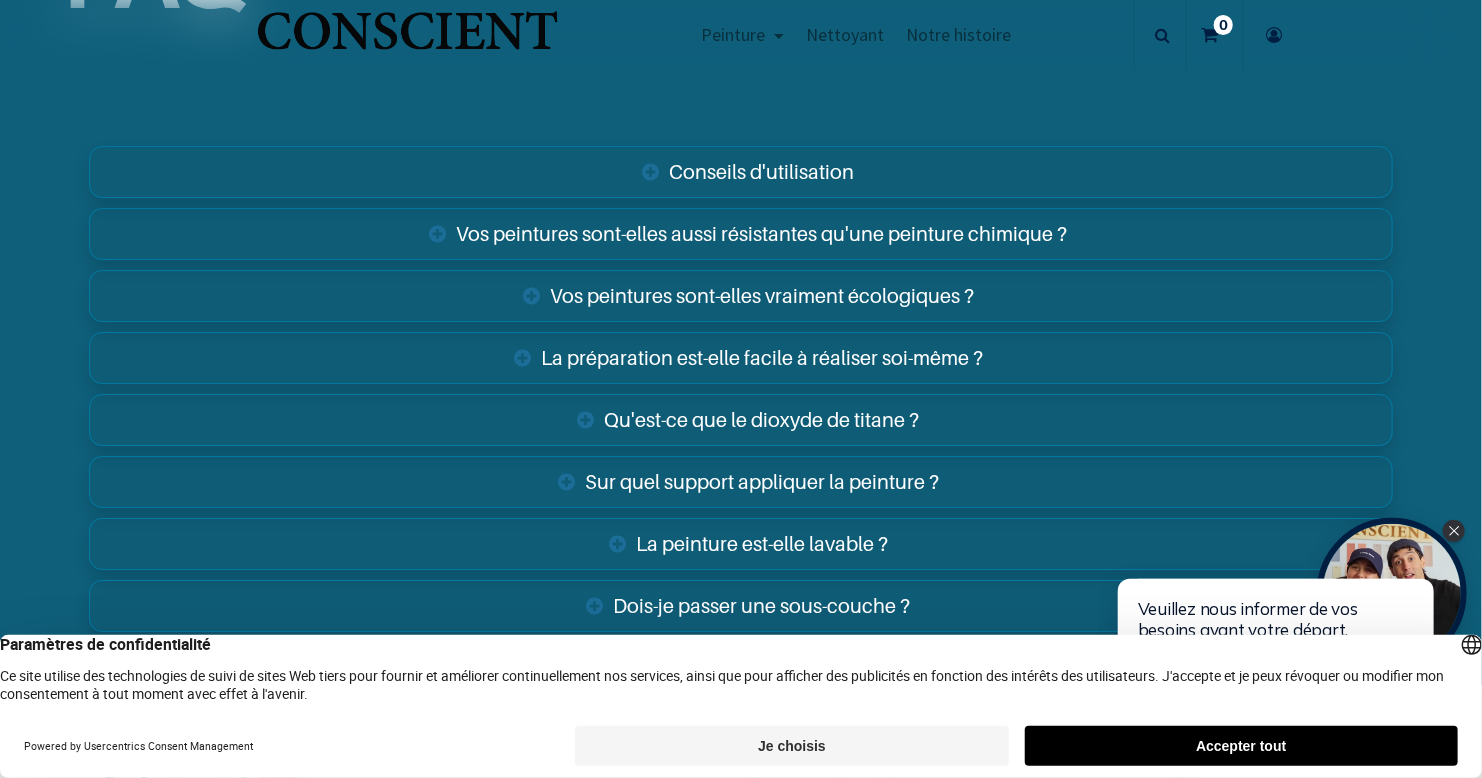 drag, startPoint x: 1475, startPoint y: 126, endPoint x: 382, endPoint y: 66, distance: 1094.6456 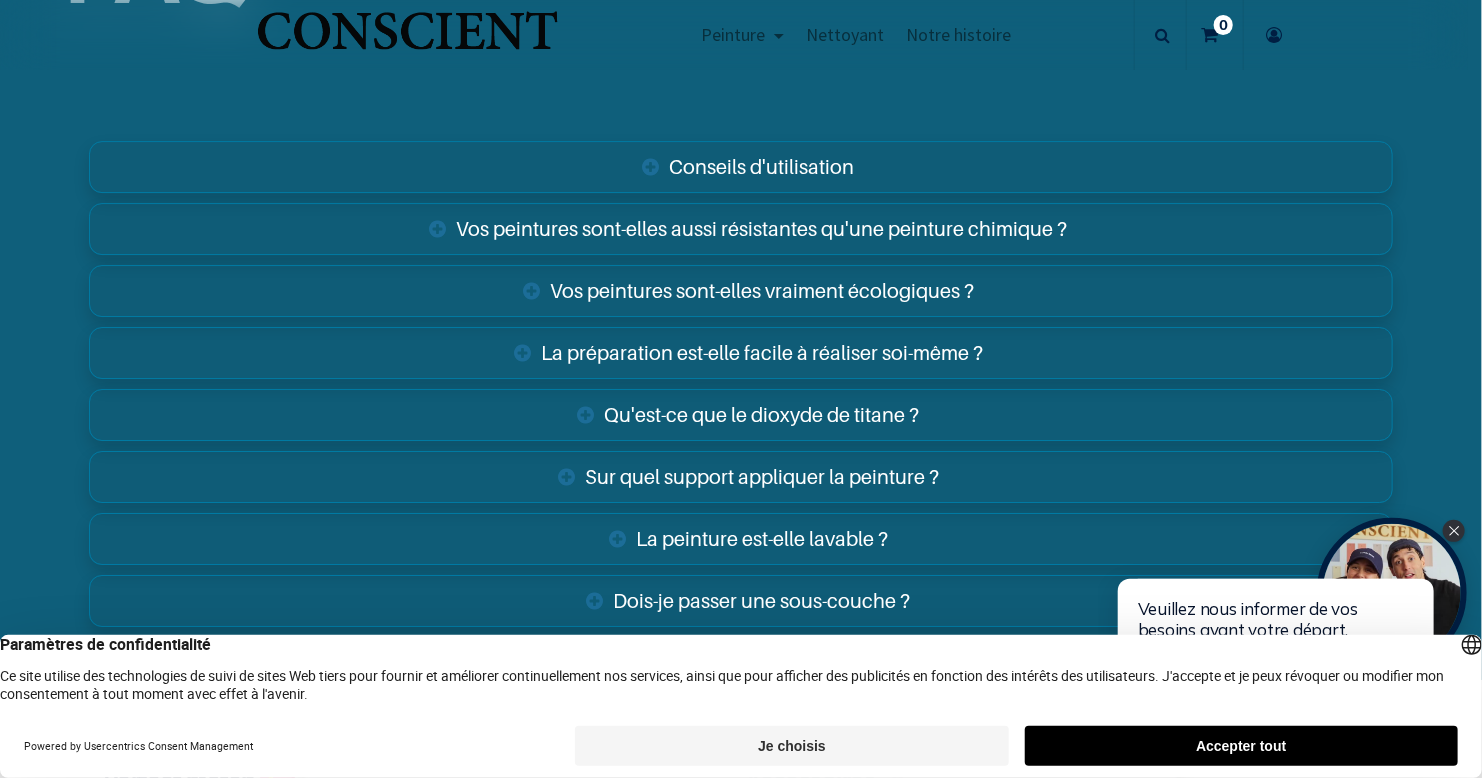 click on "Vos peintures sont-elles vraiment écologiques ?" at bounding box center (741, 291) 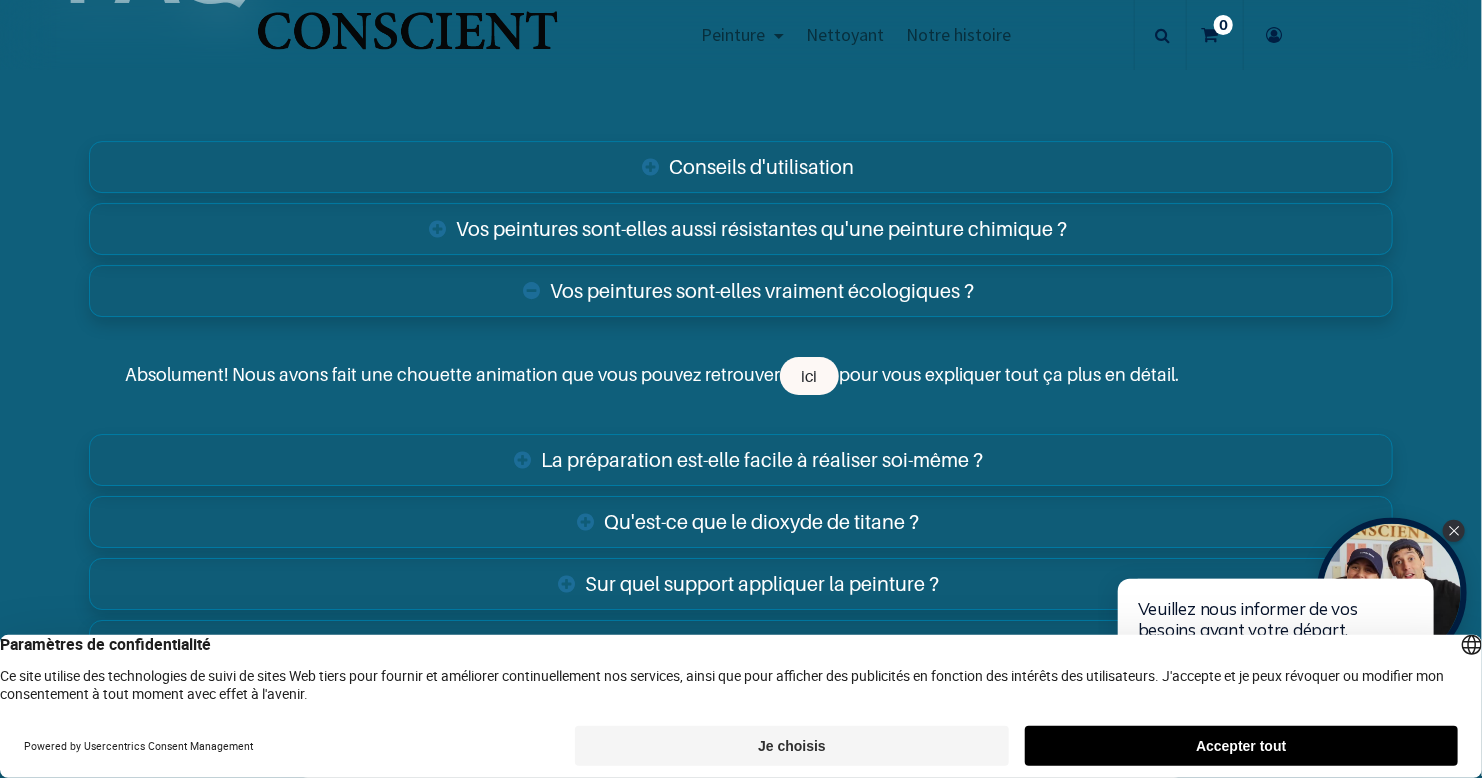 click on "Qu'est-ce que le dioxyde de titane ?" at bounding box center [741, 522] 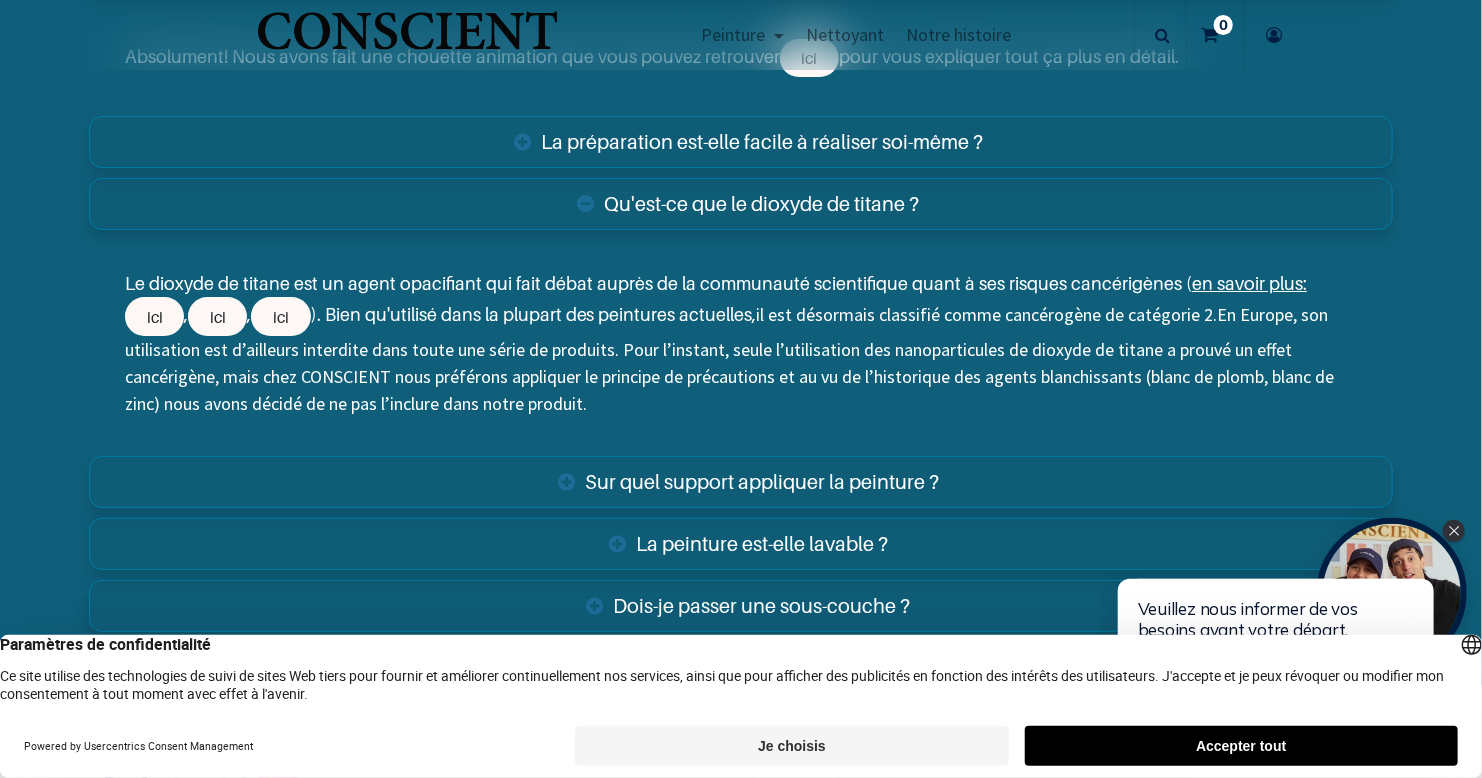 scroll, scrollTop: 3504, scrollLeft: 0, axis: vertical 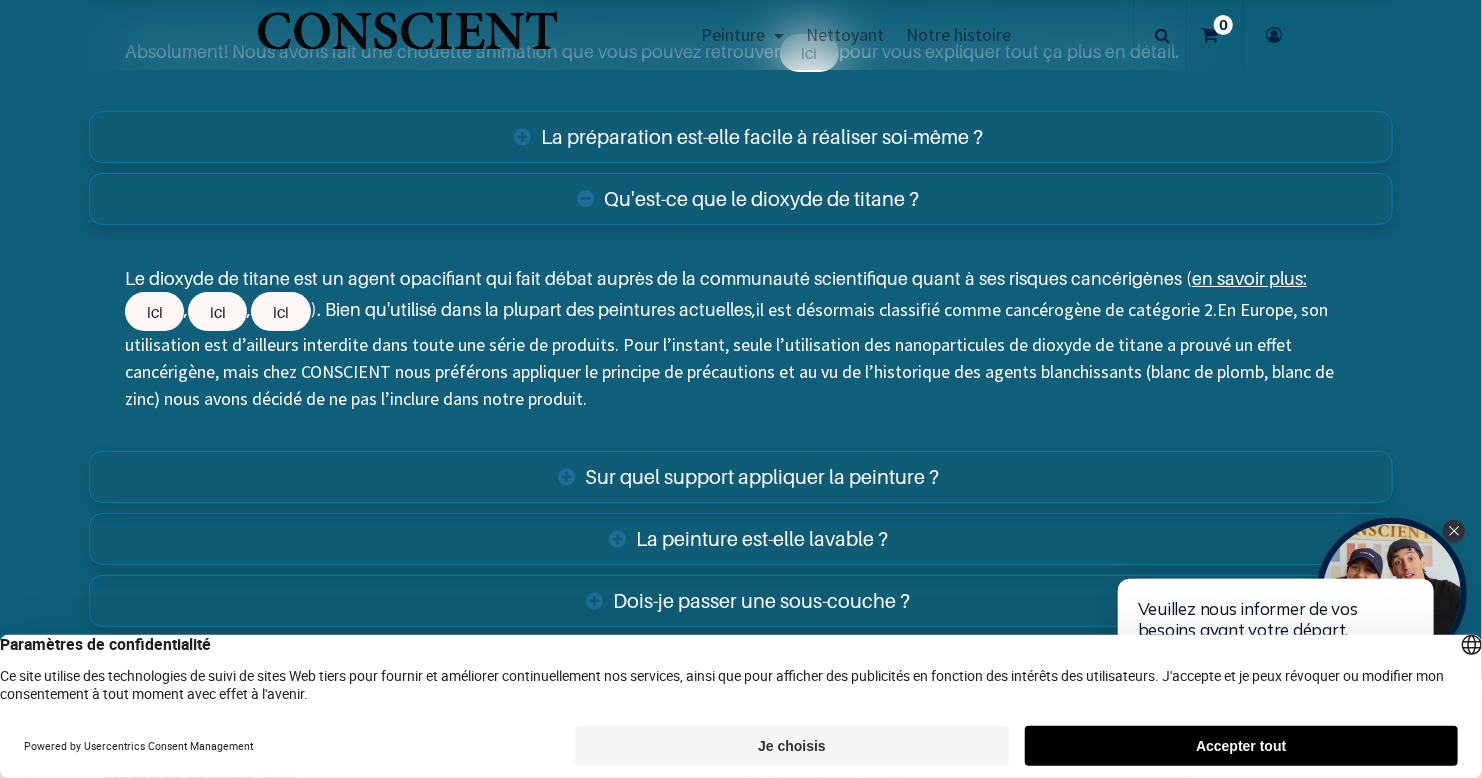 click on "Sur quel support appliquer la peinture ?" at bounding box center [741, 477] 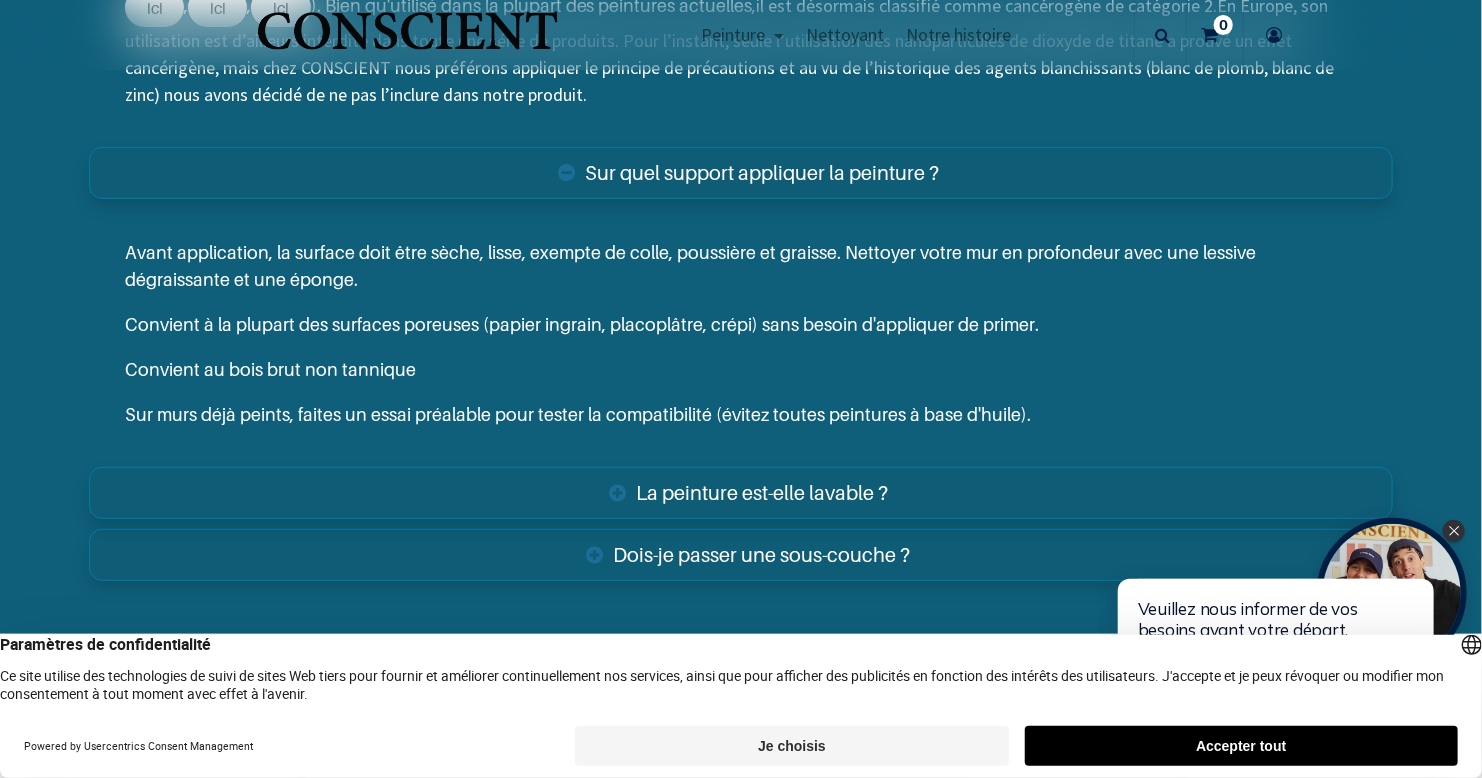 scroll, scrollTop: 3815, scrollLeft: 0, axis: vertical 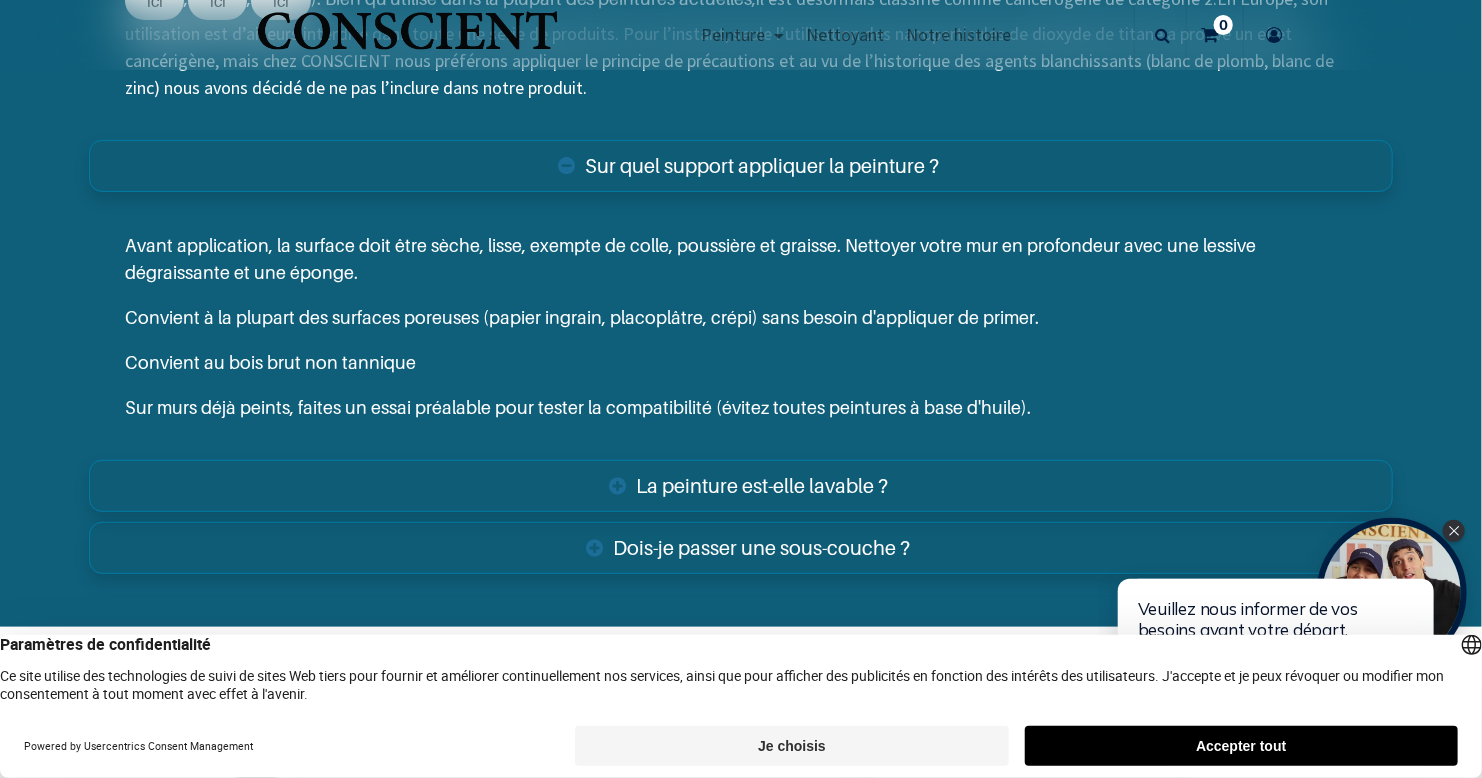 drag, startPoint x: 1473, startPoint y: 544, endPoint x: 1479, endPoint y: 586, distance: 42.426407 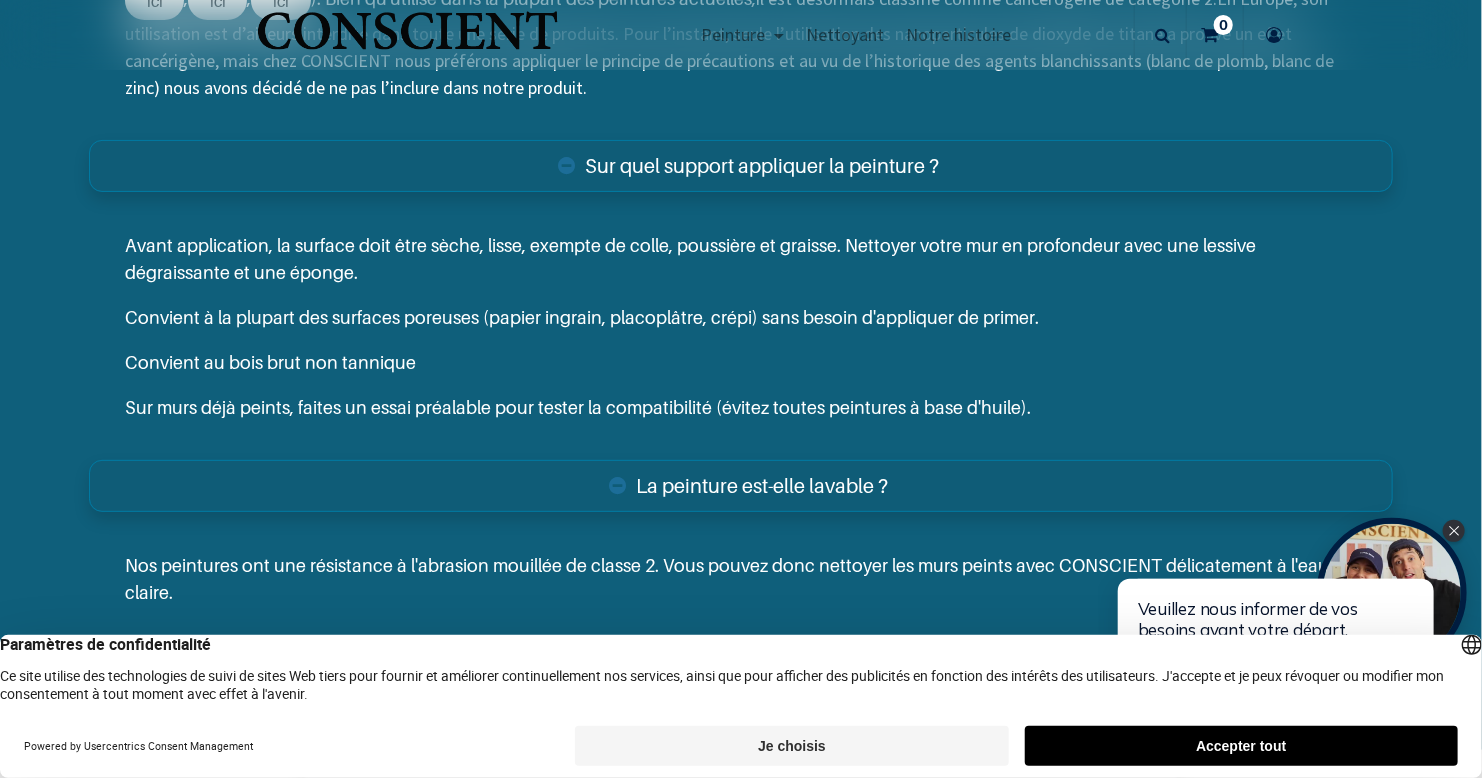drag, startPoint x: 1472, startPoint y: 547, endPoint x: 1479, endPoint y: 587, distance: 40.60788 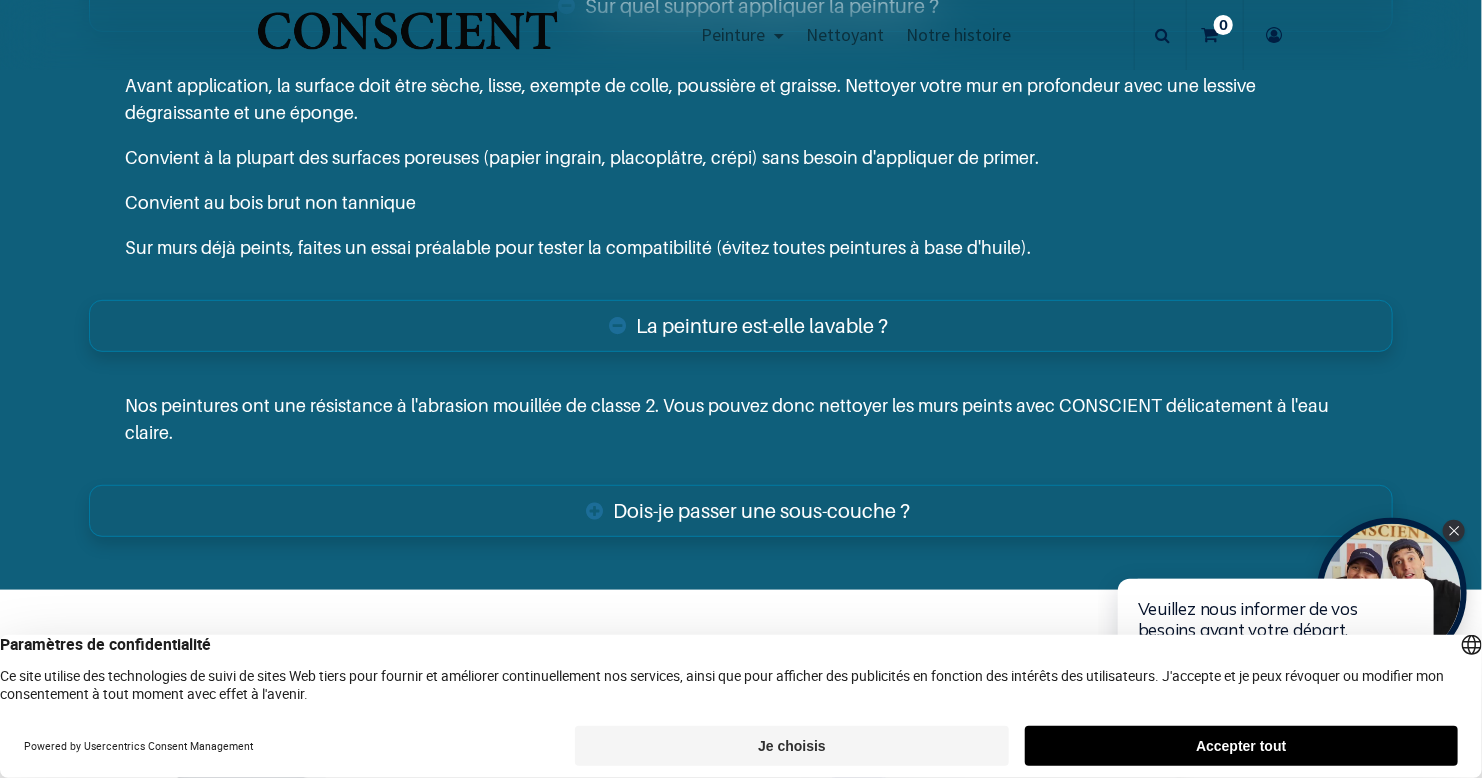 scroll, scrollTop: 4055, scrollLeft: 0, axis: vertical 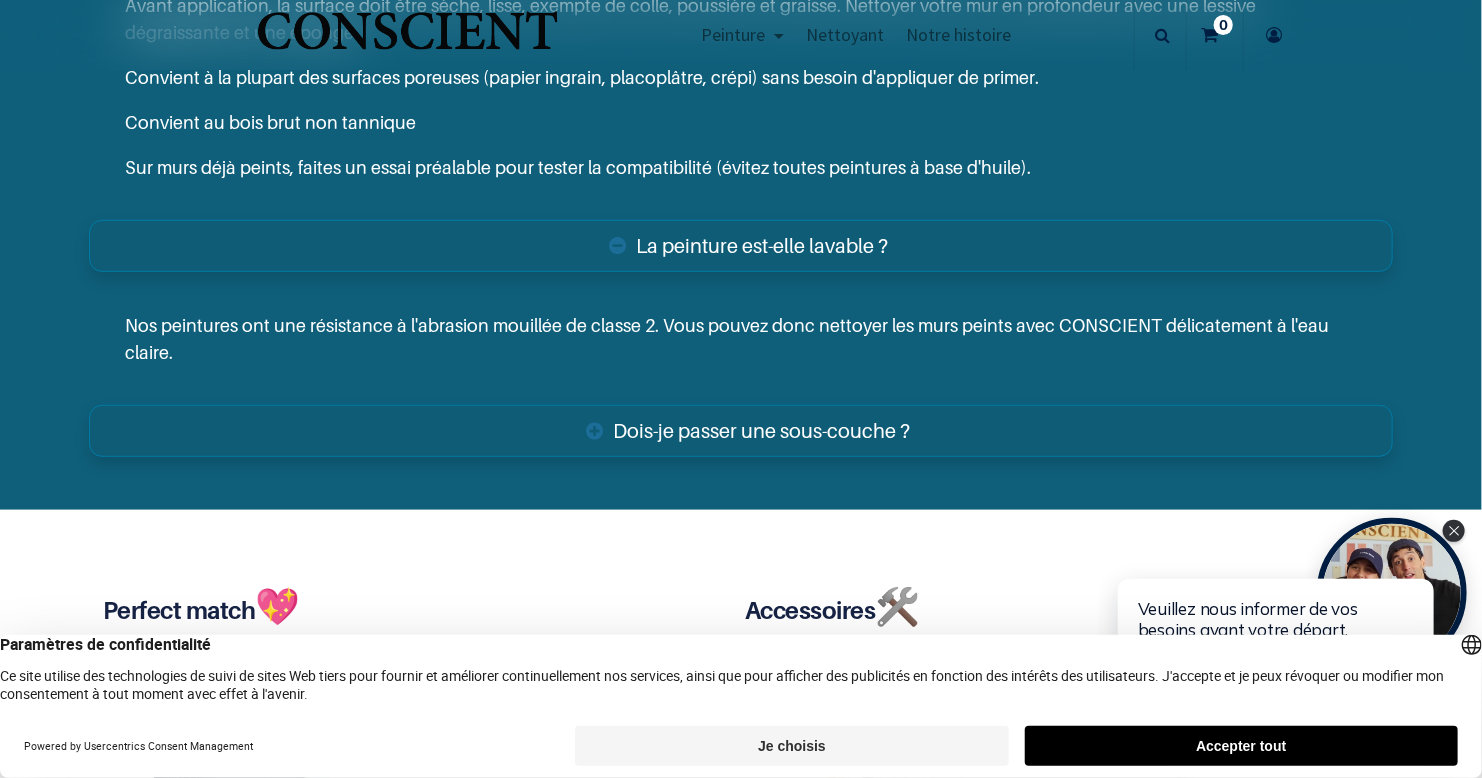 click on "Dois-je passer une sous-couche ?" at bounding box center [741, 431] 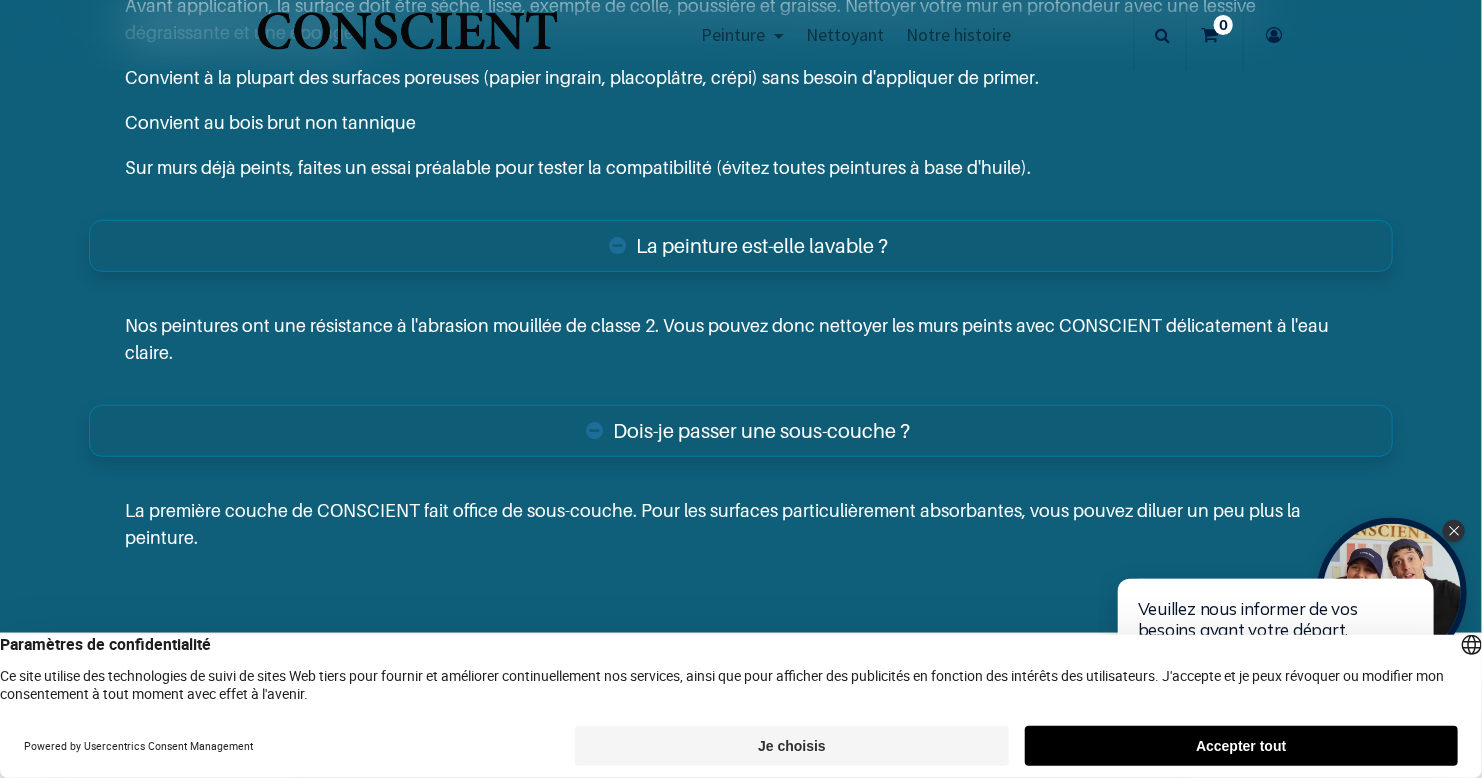 drag, startPoint x: 1475, startPoint y: 572, endPoint x: 1478, endPoint y: 535, distance: 37.12142 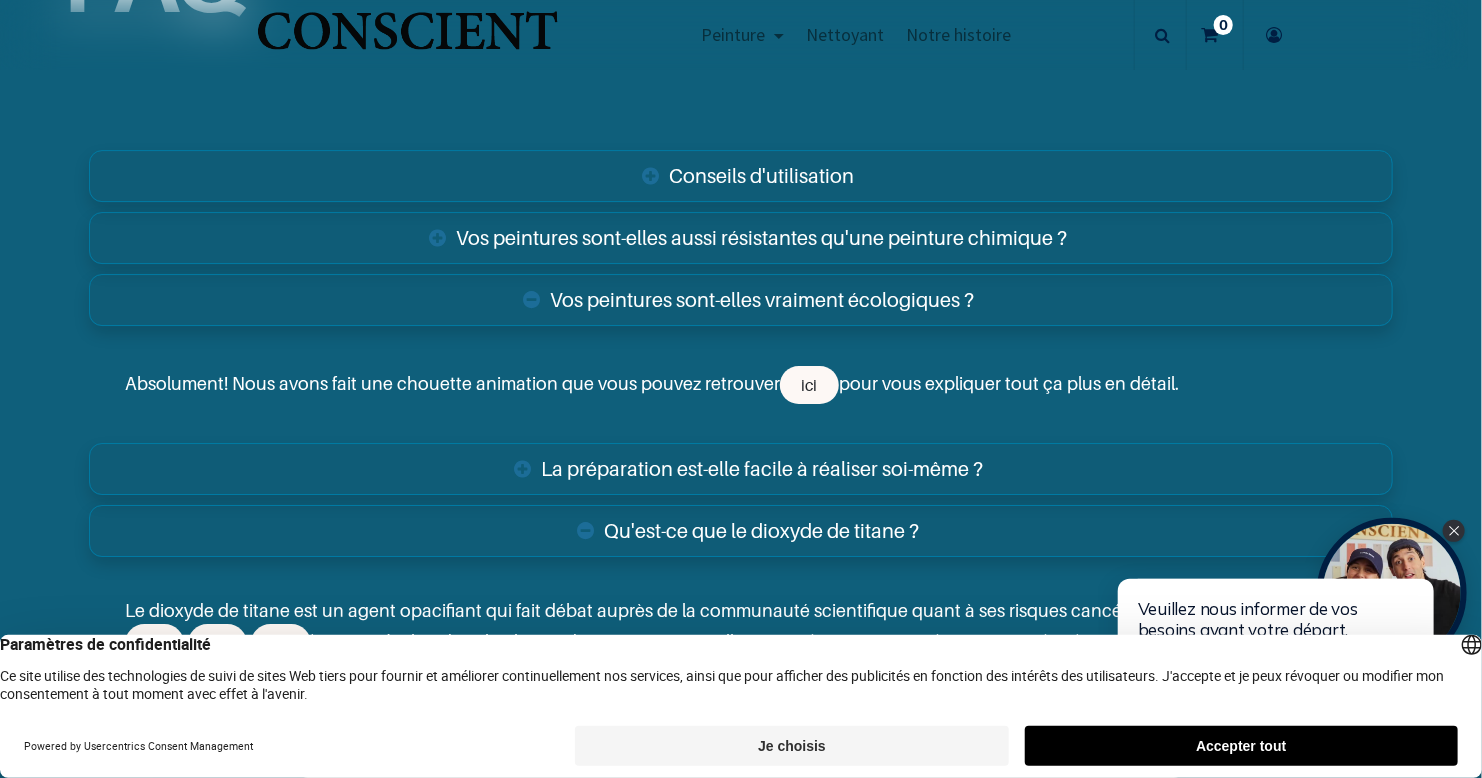 scroll, scrollTop: 3135, scrollLeft: 0, axis: vertical 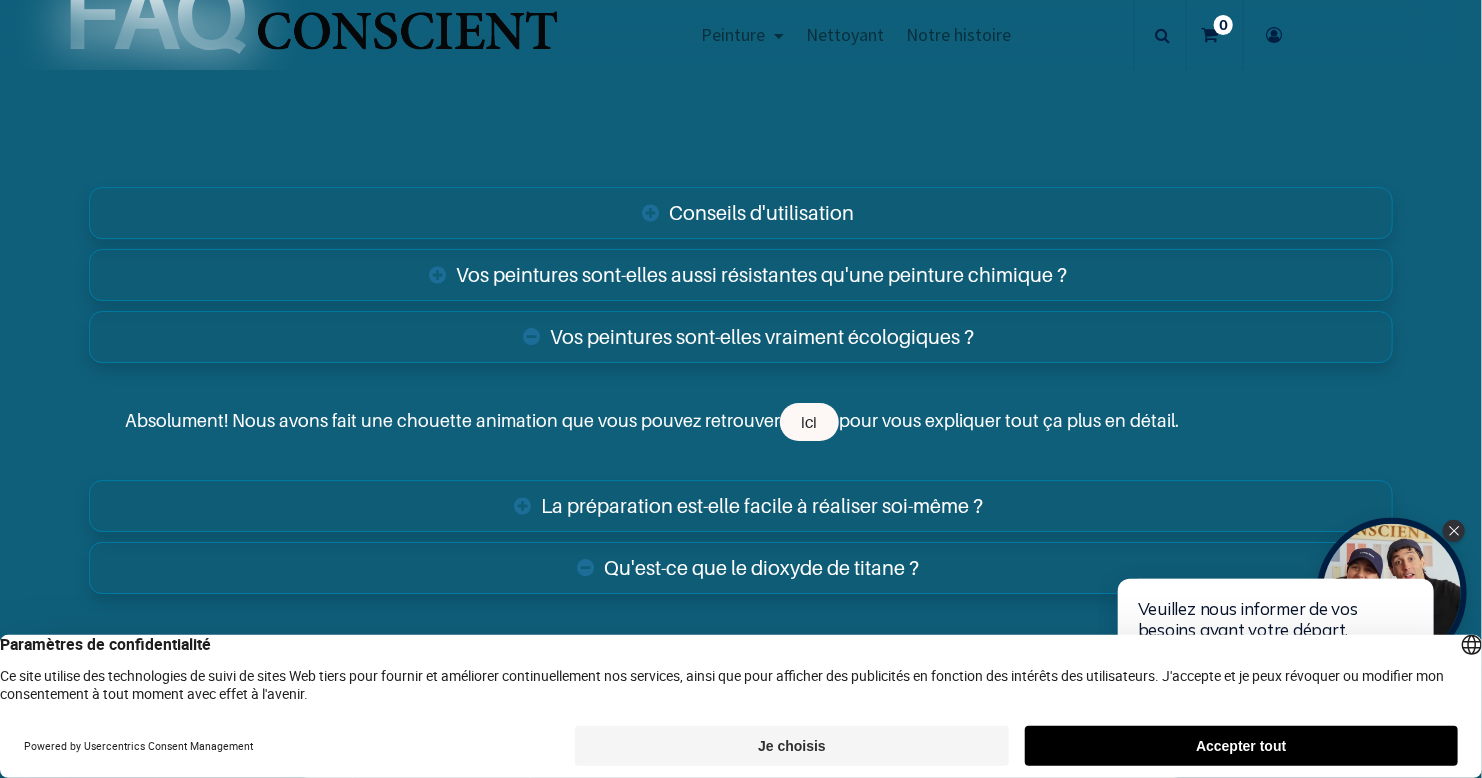 click on "Vos peintures sont-elles aussi résistantes qu'une peinture chimique ?" at bounding box center (741, 275) 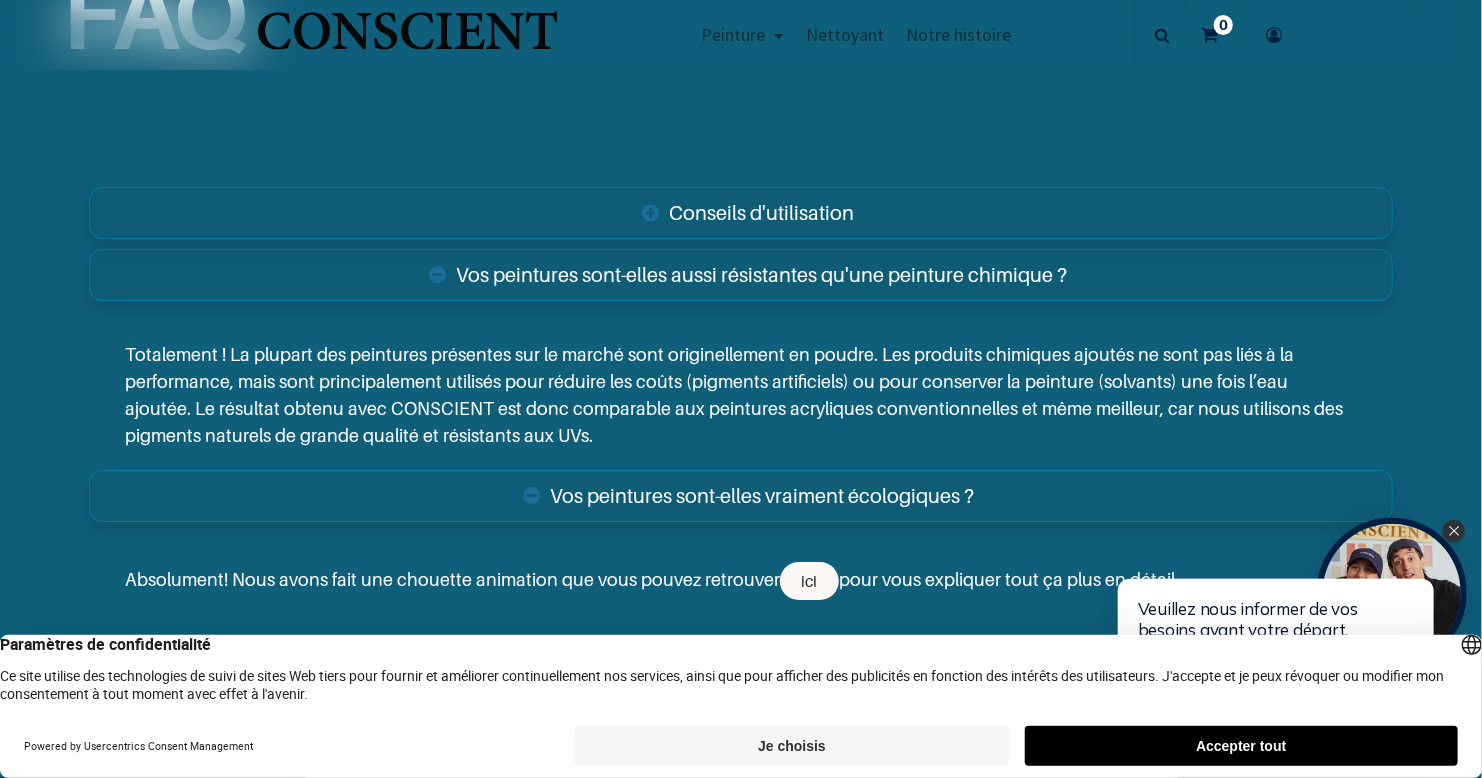 click on "Conseils d'utilisation" at bounding box center (741, 213) 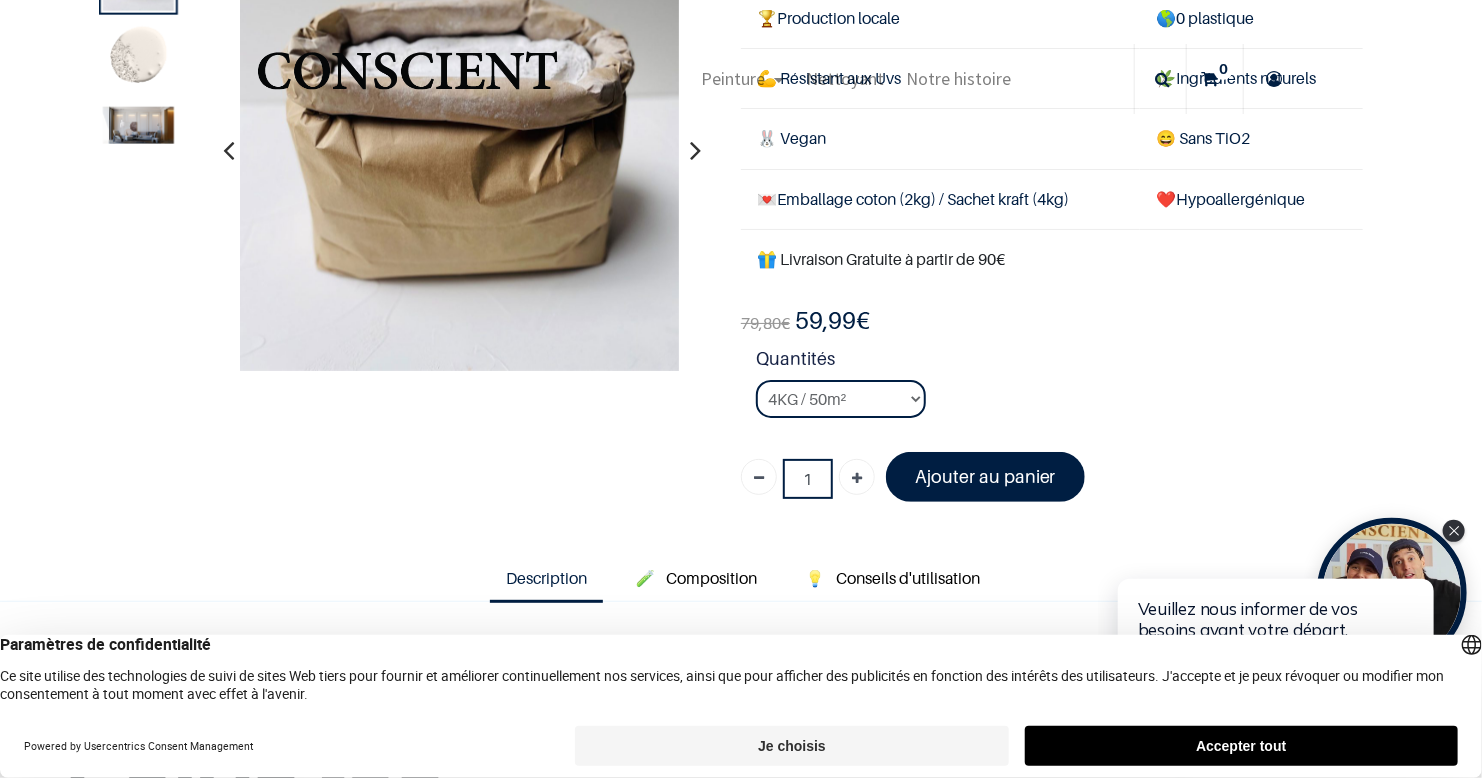 scroll, scrollTop: 142, scrollLeft: 0, axis: vertical 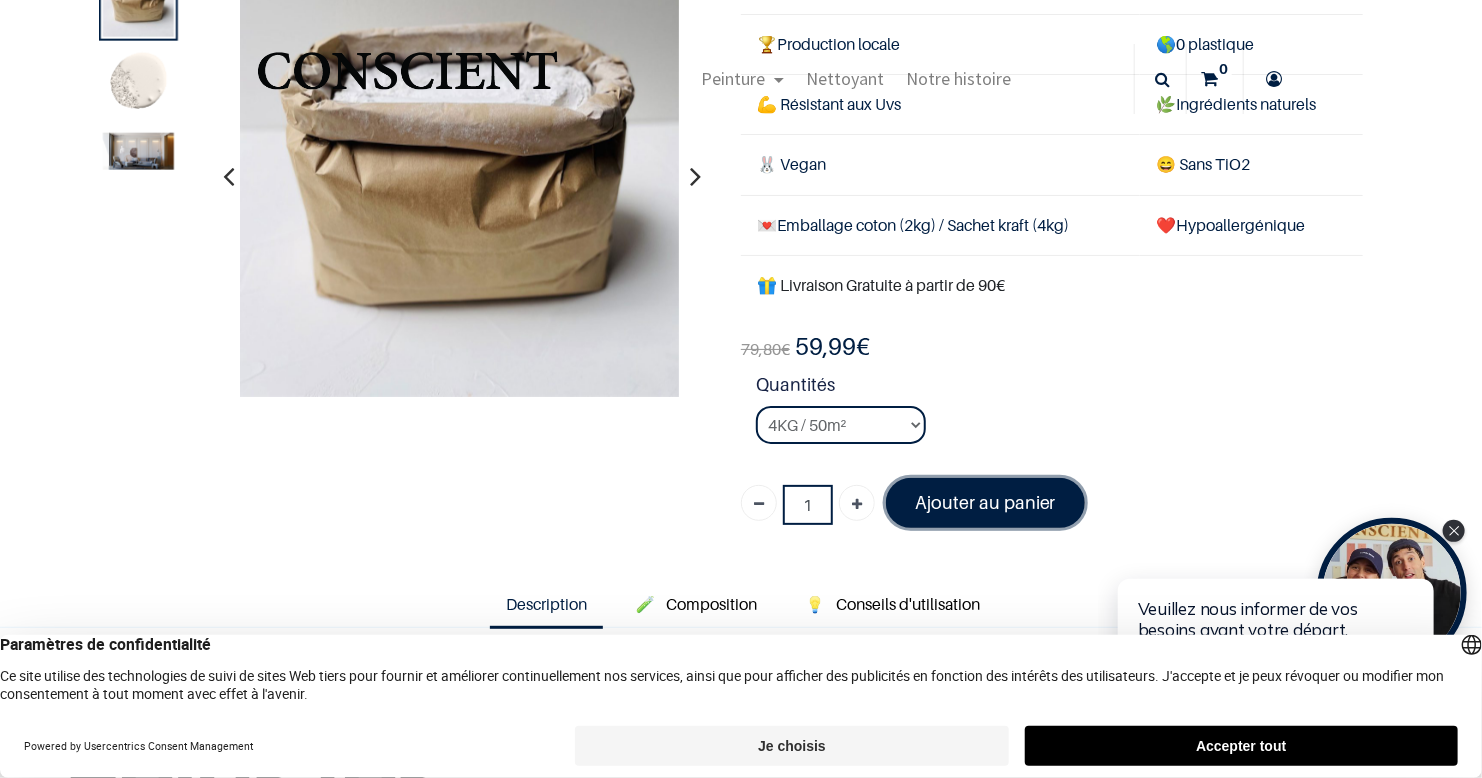 click on "Ajouter au panier" at bounding box center (985, 502) 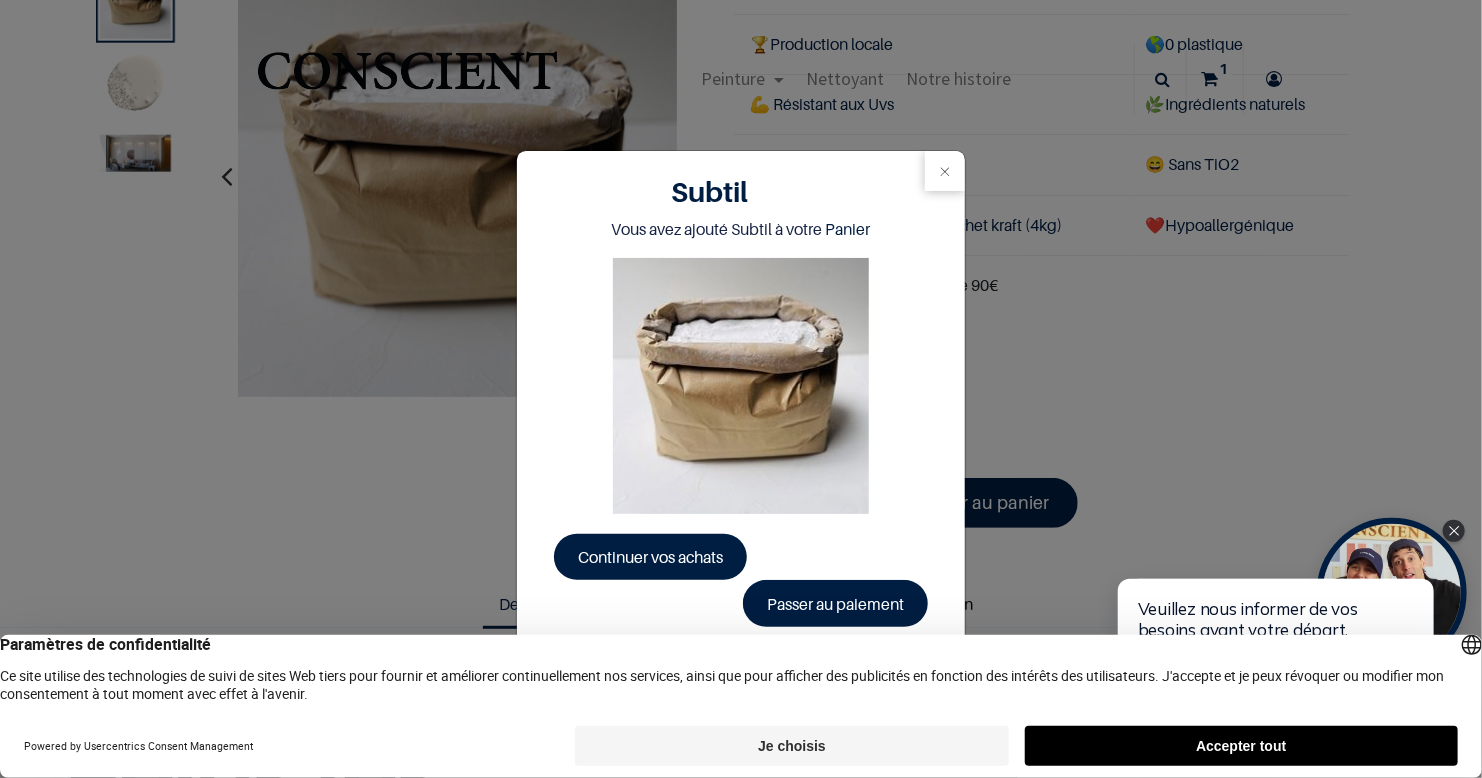 click on "Subtil
Vous avez ajouté
Subtil
à votre
Panier
Continuer vos achats
Passer au paiement" at bounding box center [741, 389] 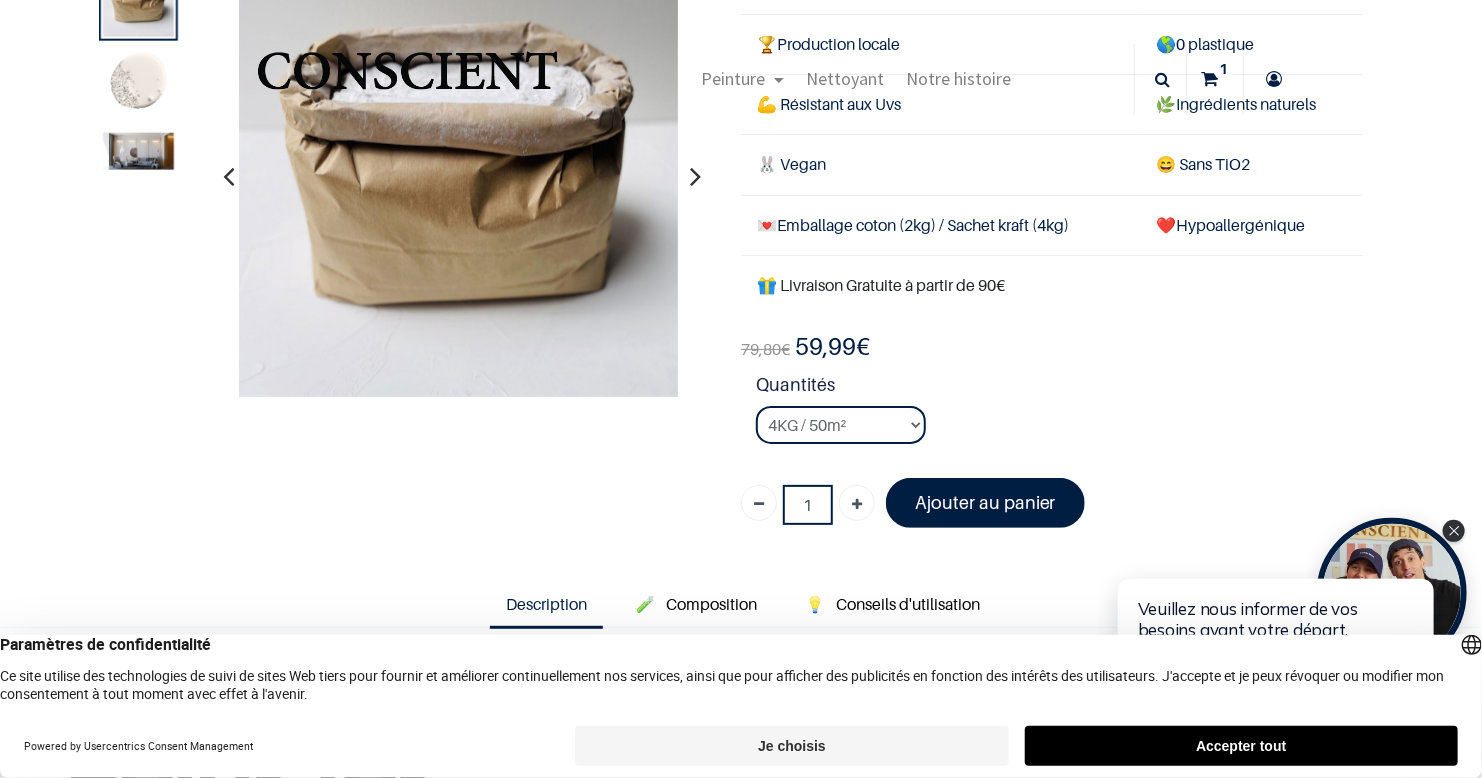 click on "Peinture
Shop
Inspiration new 0" at bounding box center (734, 79) 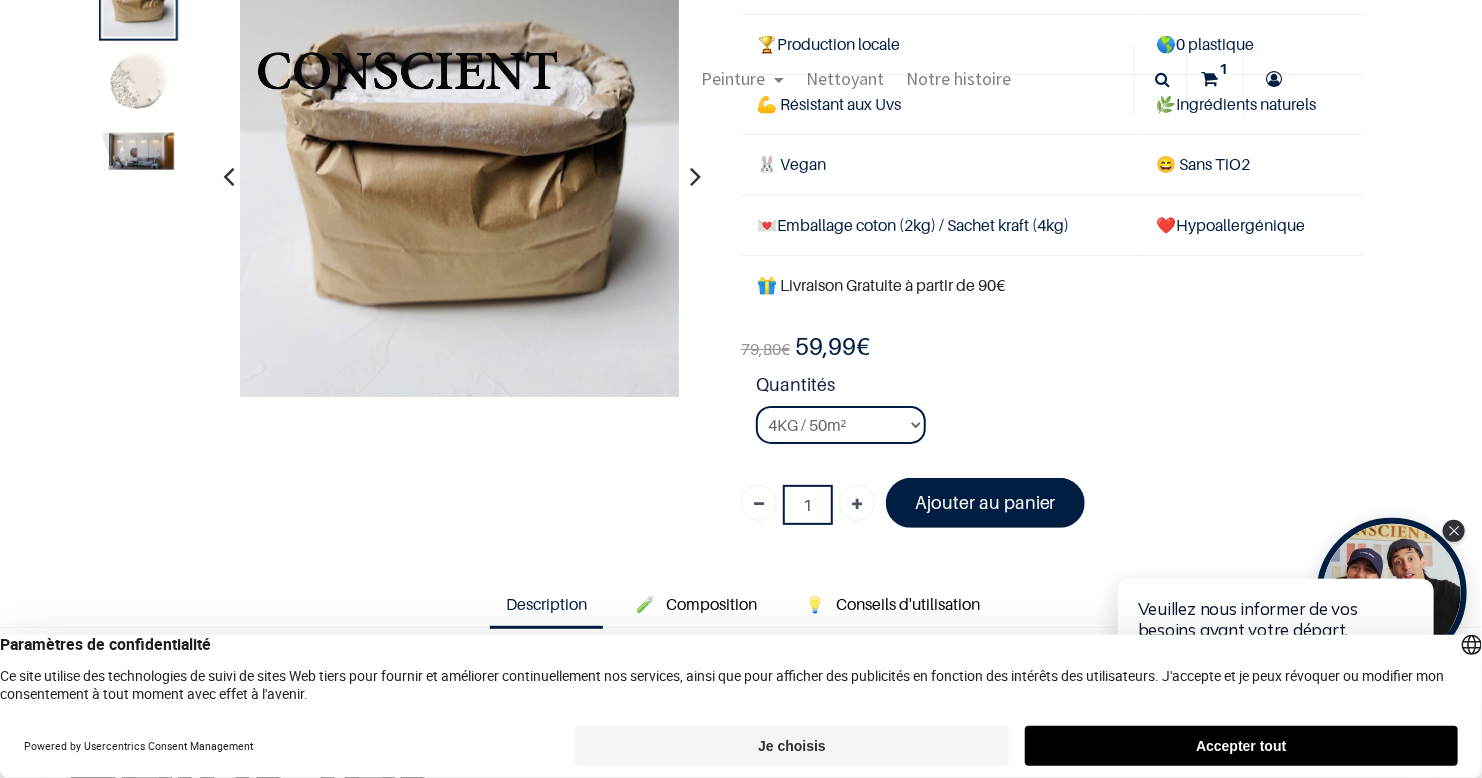 click at bounding box center (695, 176) 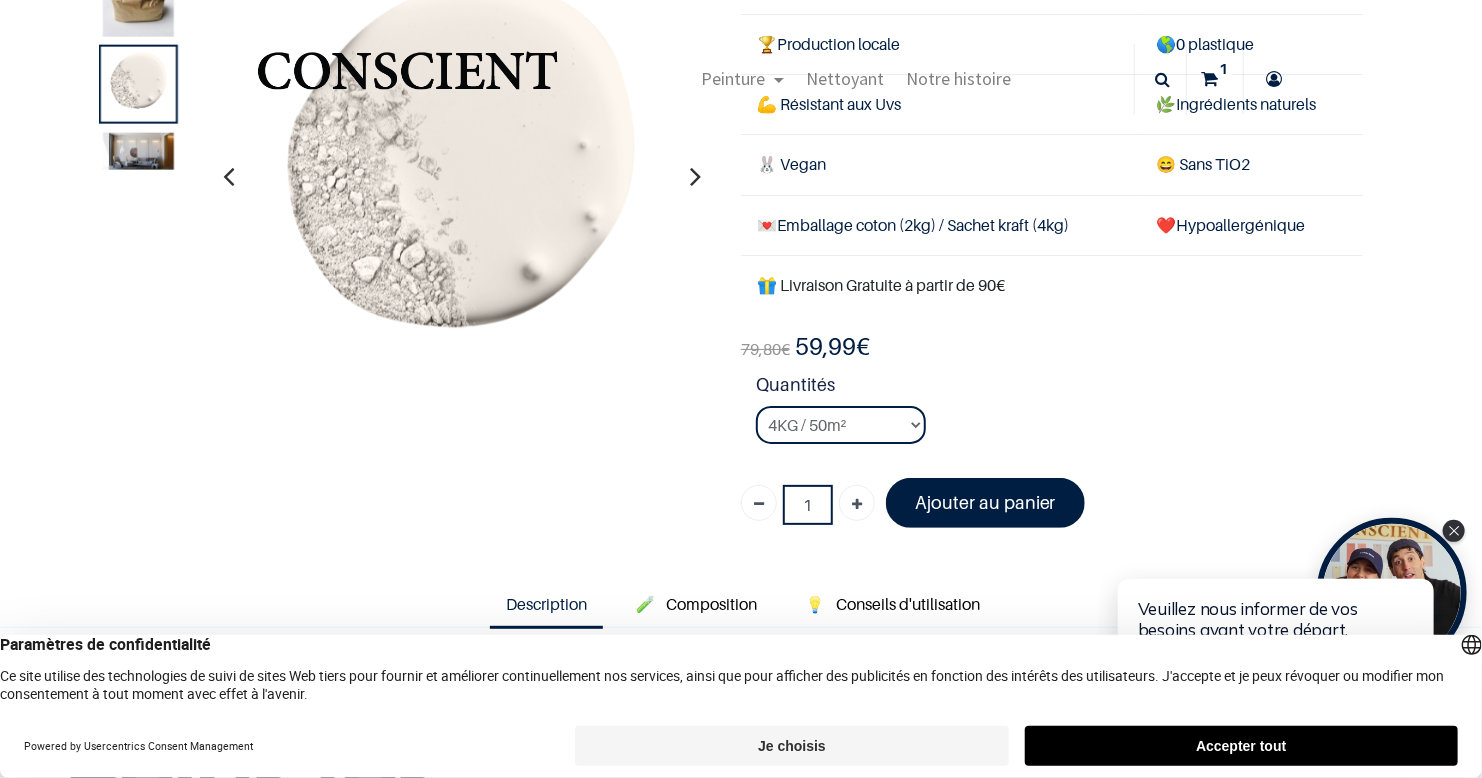 click at bounding box center (695, 176) 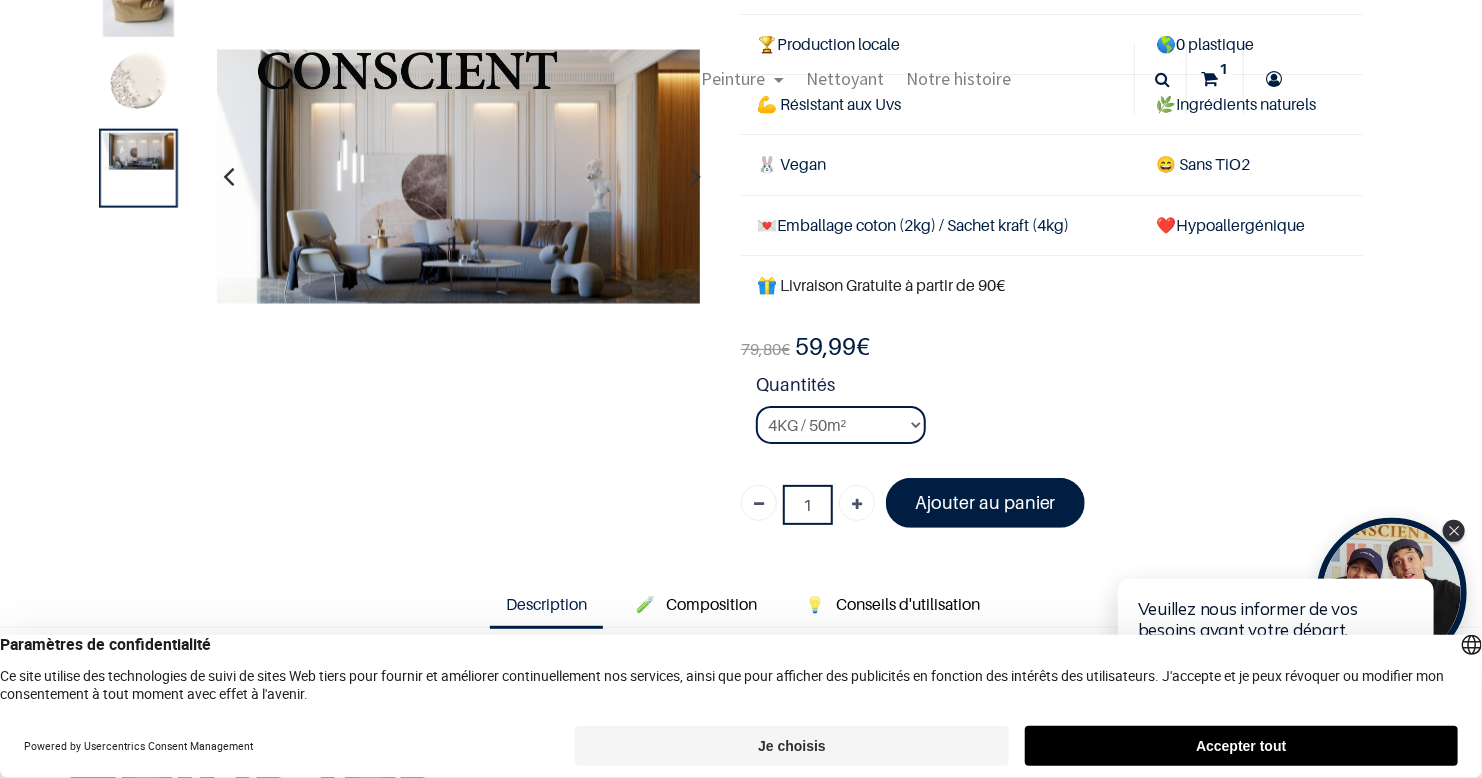 scroll, scrollTop: 0, scrollLeft: 0, axis: both 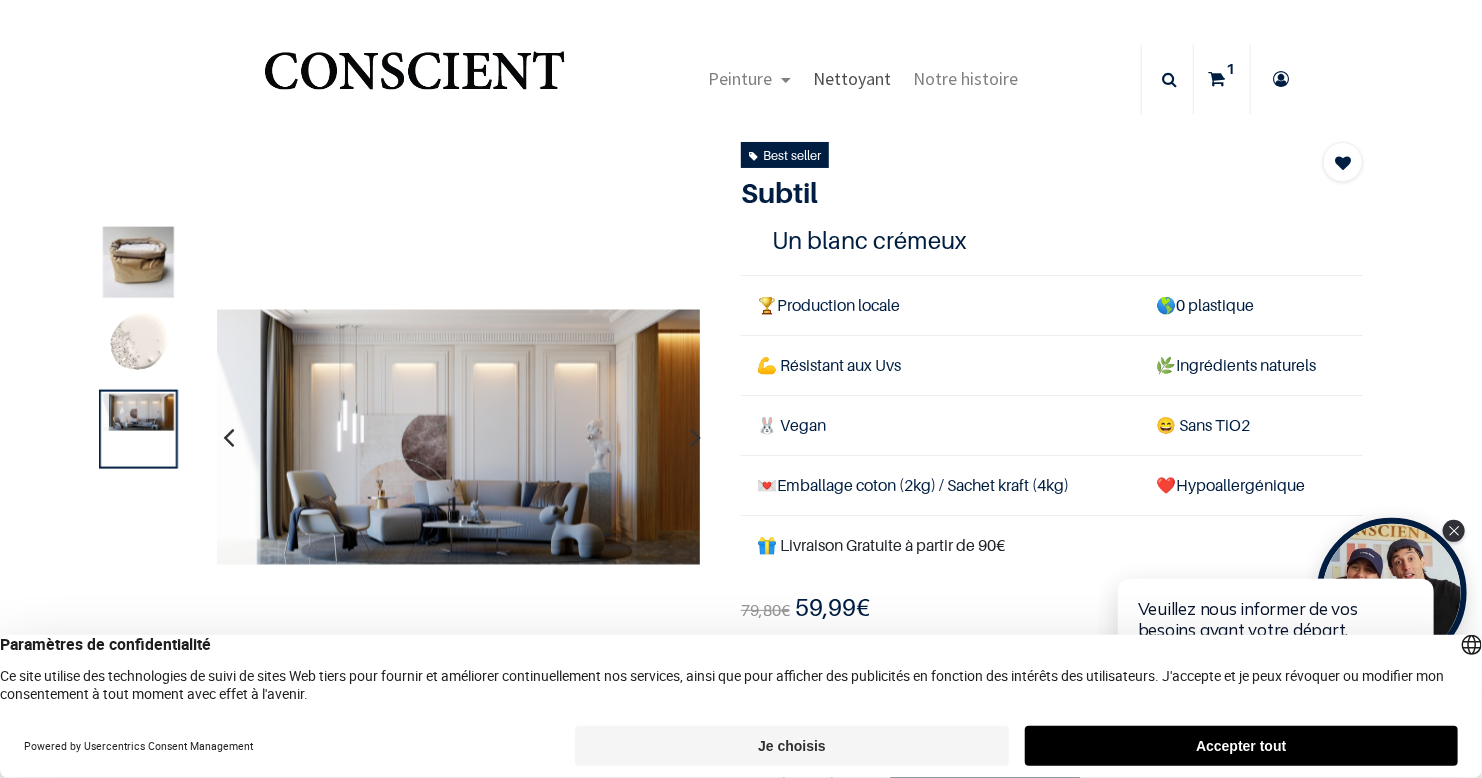 click on "Nettoyant" at bounding box center [852, 78] 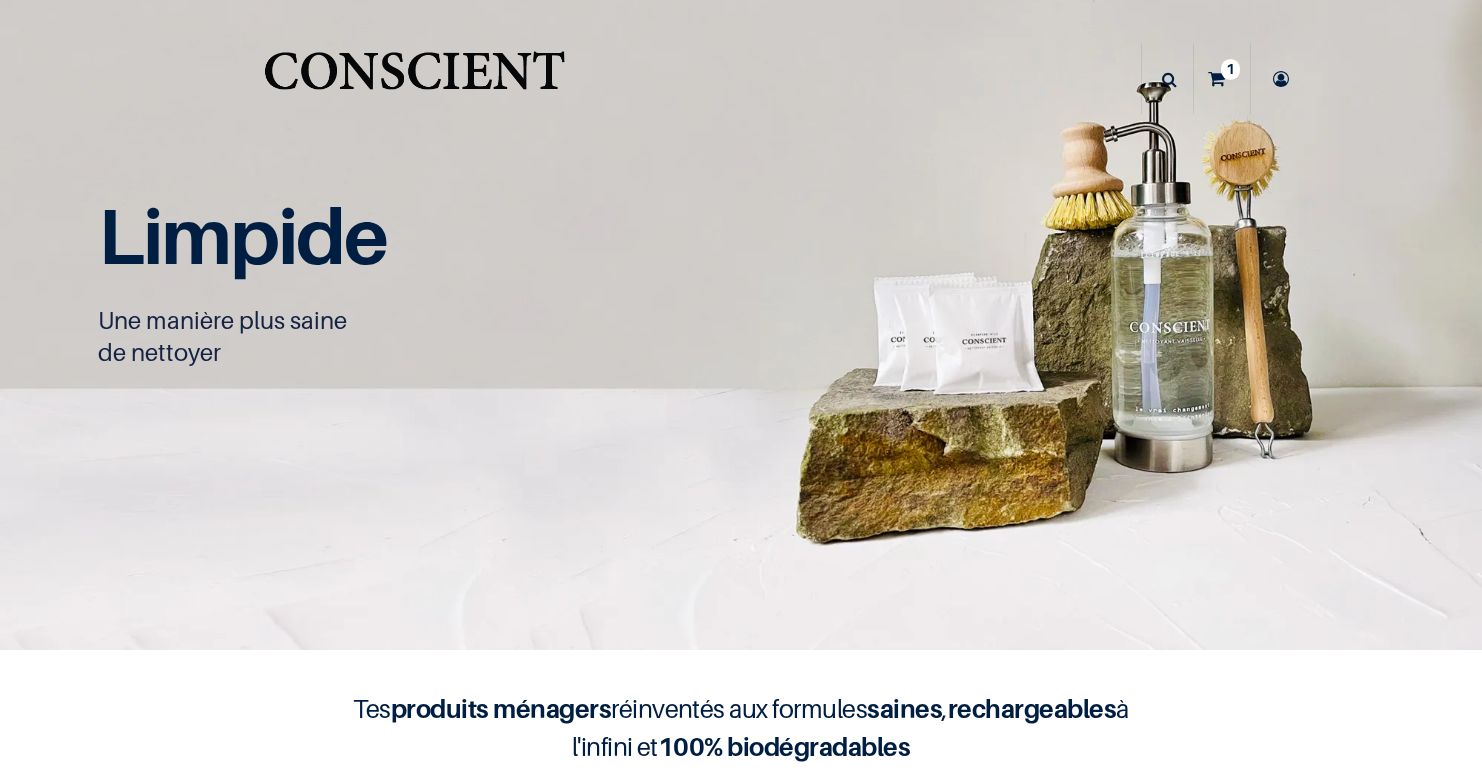 scroll, scrollTop: 0, scrollLeft: 0, axis: both 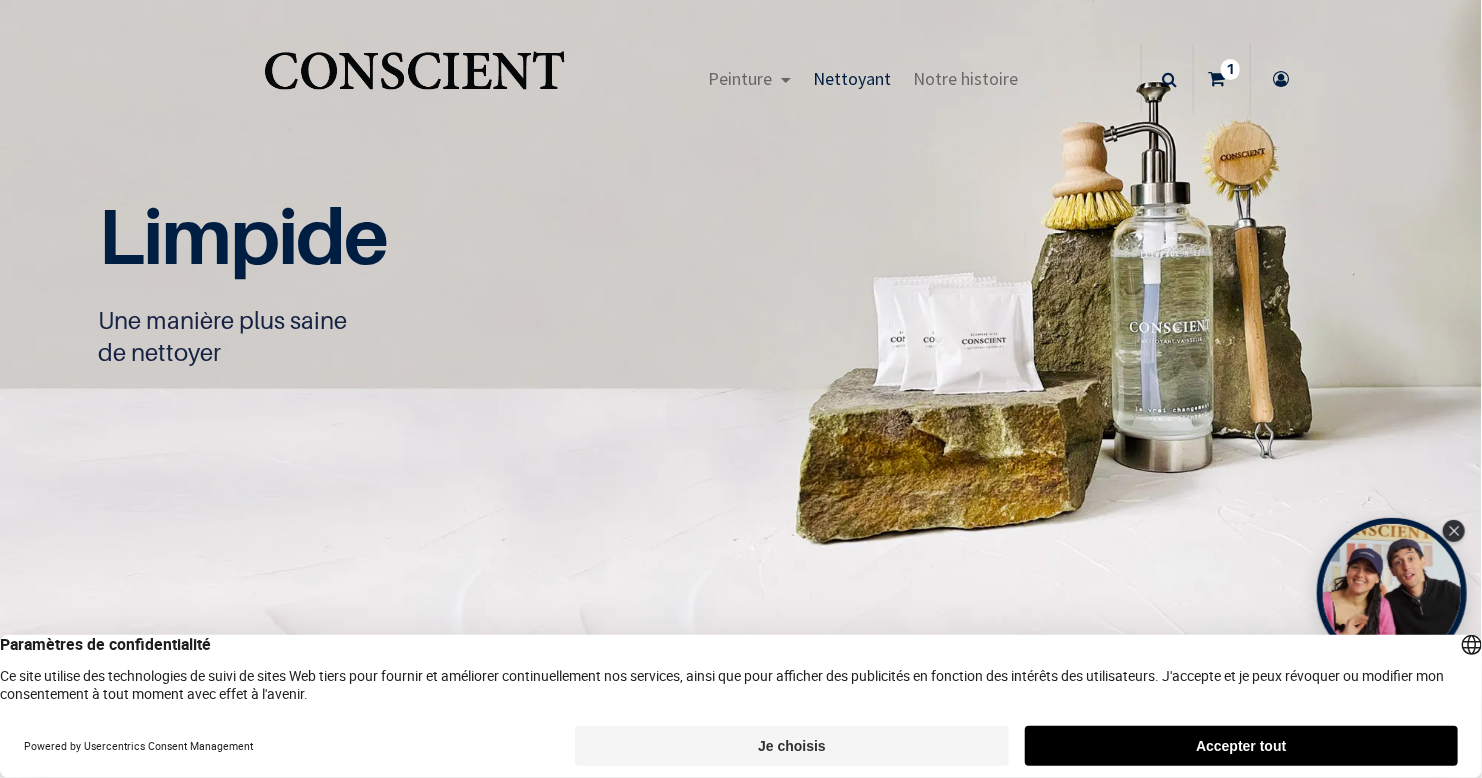 click on "1" at bounding box center (1230, 69) 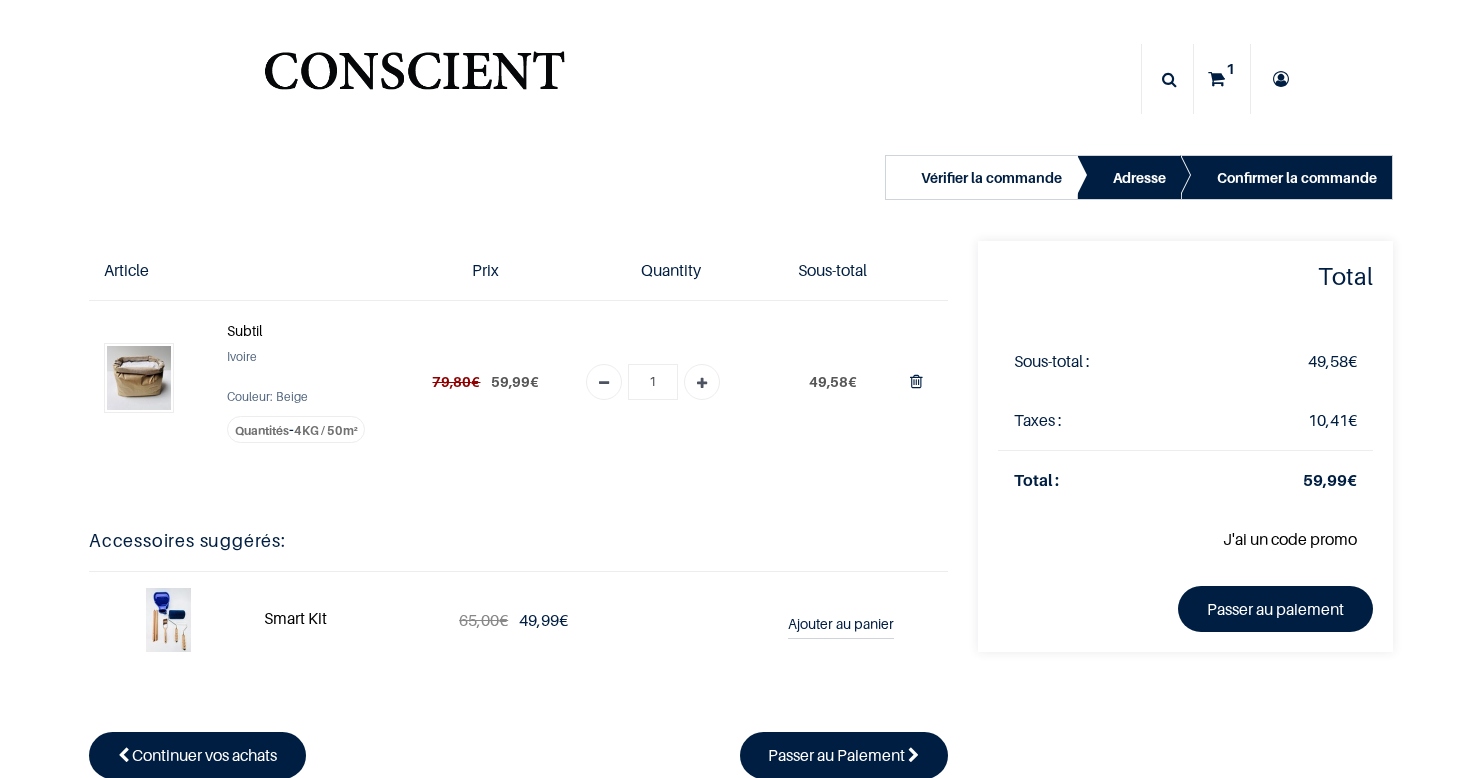 scroll, scrollTop: 0, scrollLeft: 0, axis: both 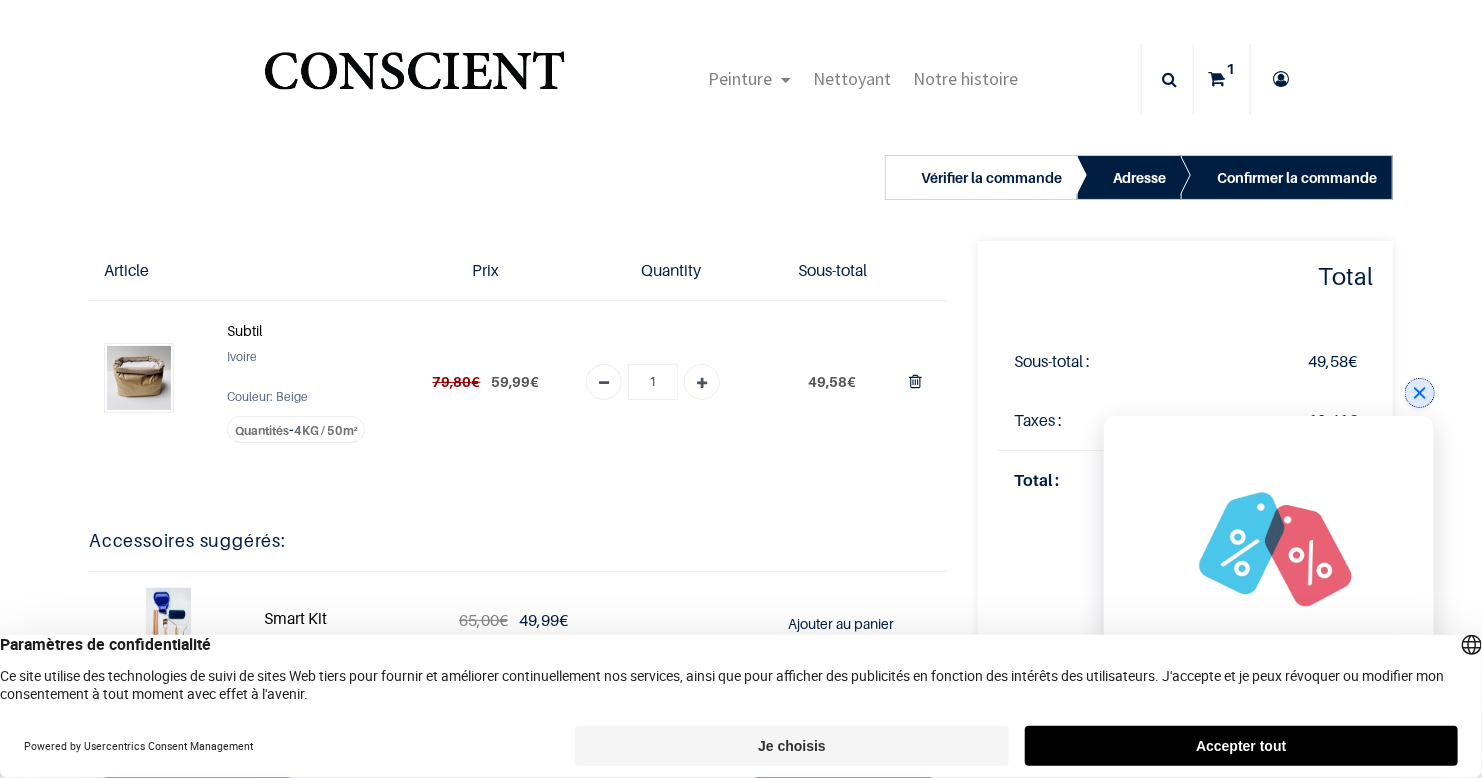 click 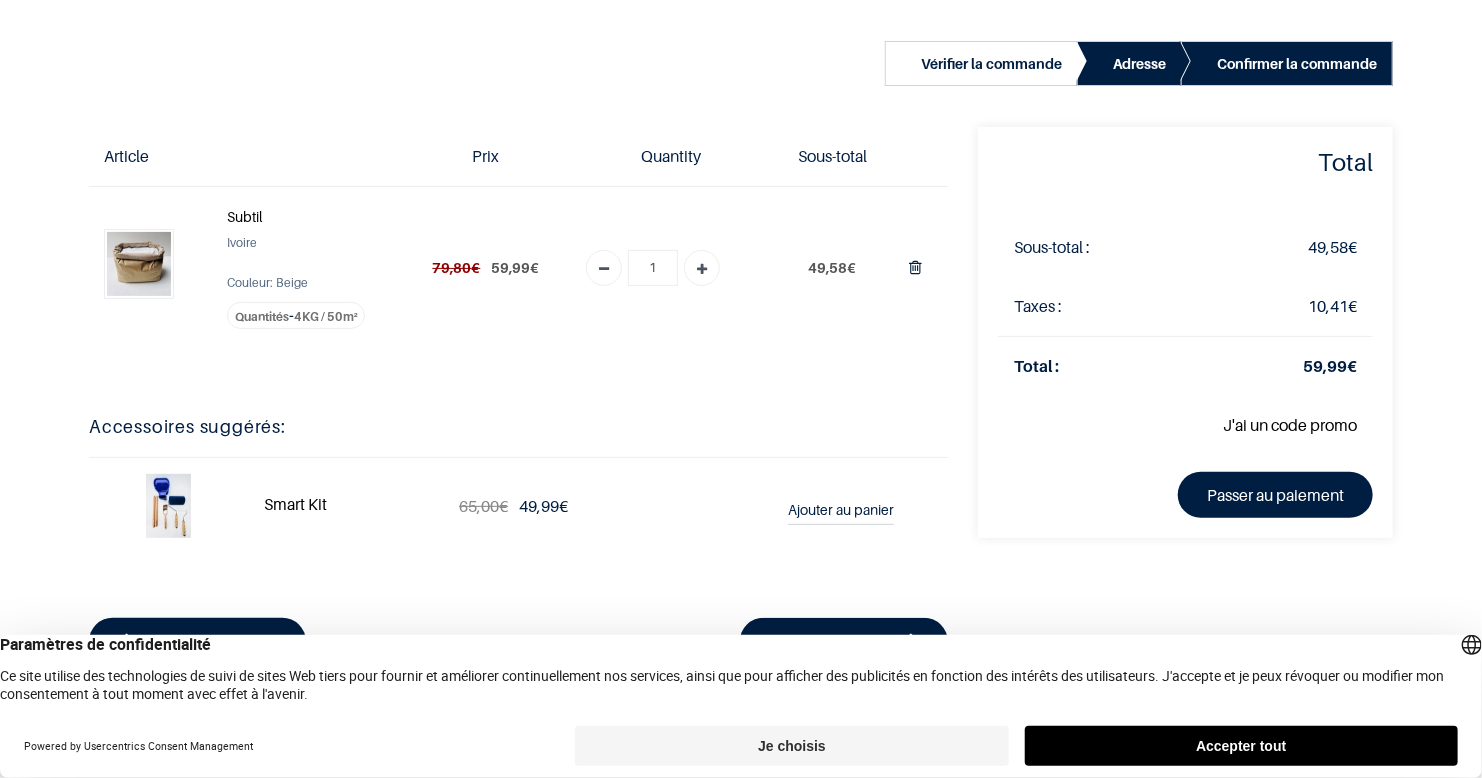scroll, scrollTop: 116, scrollLeft: 0, axis: vertical 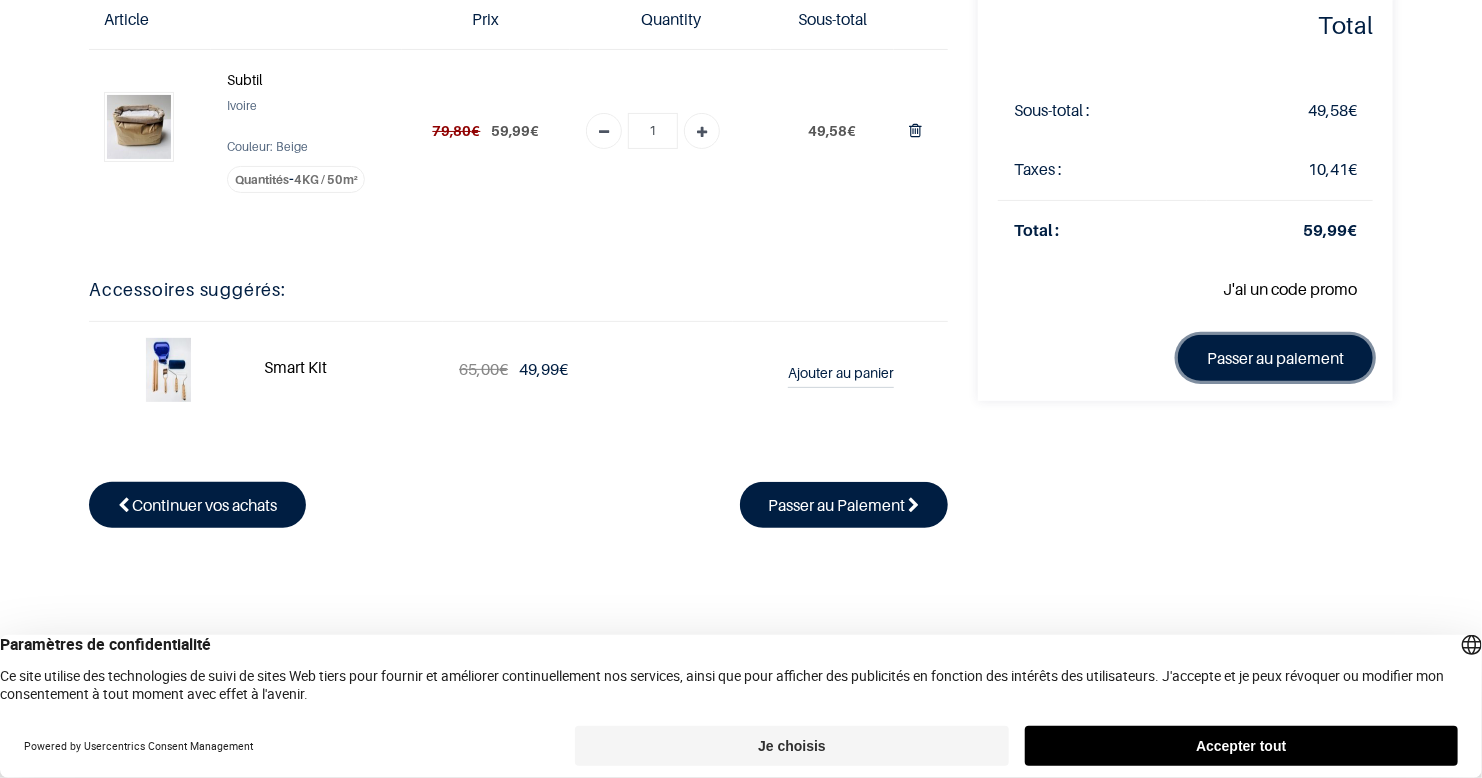 click on "Passer au paiement" at bounding box center (1275, 358) 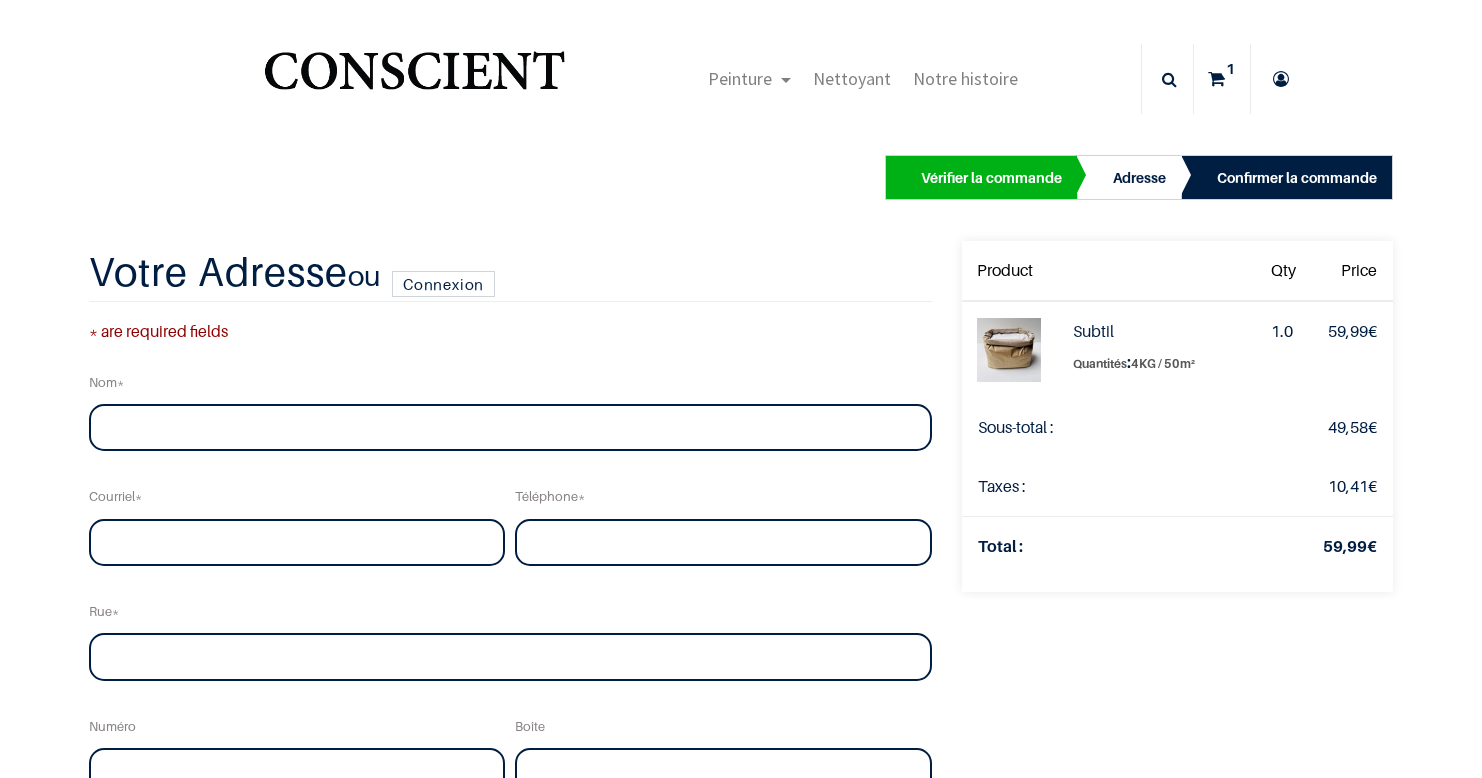 scroll, scrollTop: 0, scrollLeft: 0, axis: both 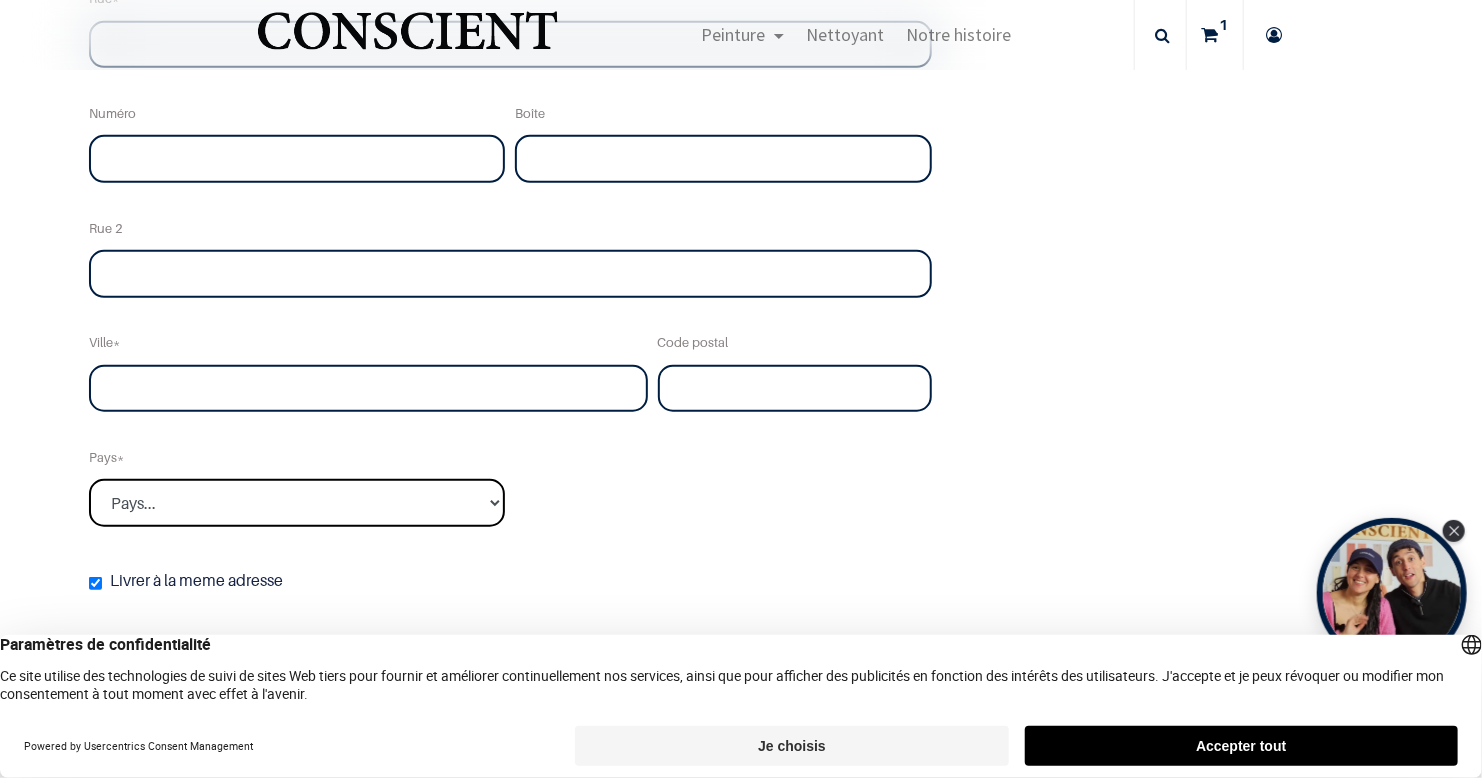 click on "Pays...
[GEOGRAPHIC_DATA]
[GEOGRAPHIC_DATA]
[GEOGRAPHIC_DATA]
[GEOGRAPHIC_DATA]" at bounding box center (297, 503) 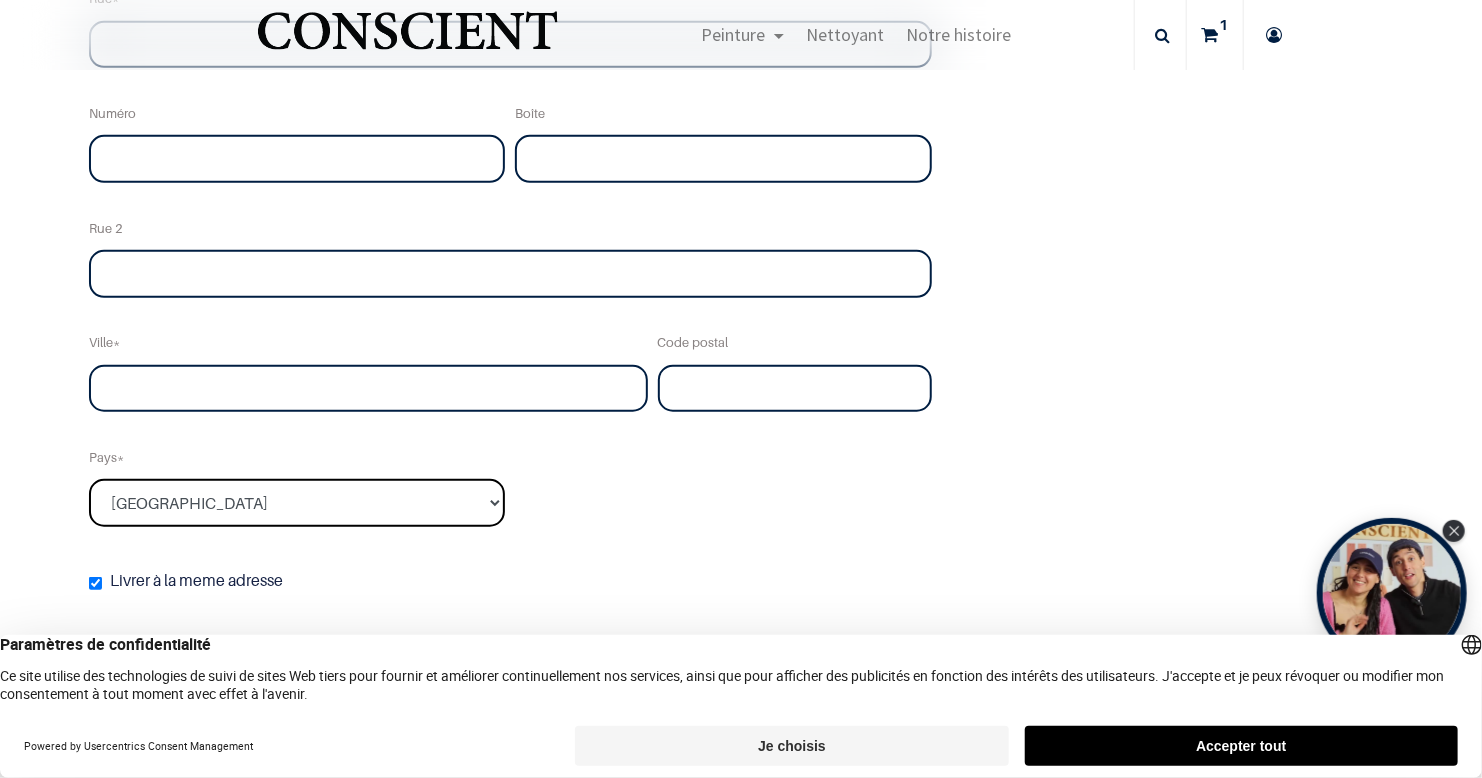 click on "Pays...
[GEOGRAPHIC_DATA]
[GEOGRAPHIC_DATA]
[GEOGRAPHIC_DATA]
[GEOGRAPHIC_DATA]" at bounding box center [297, 503] 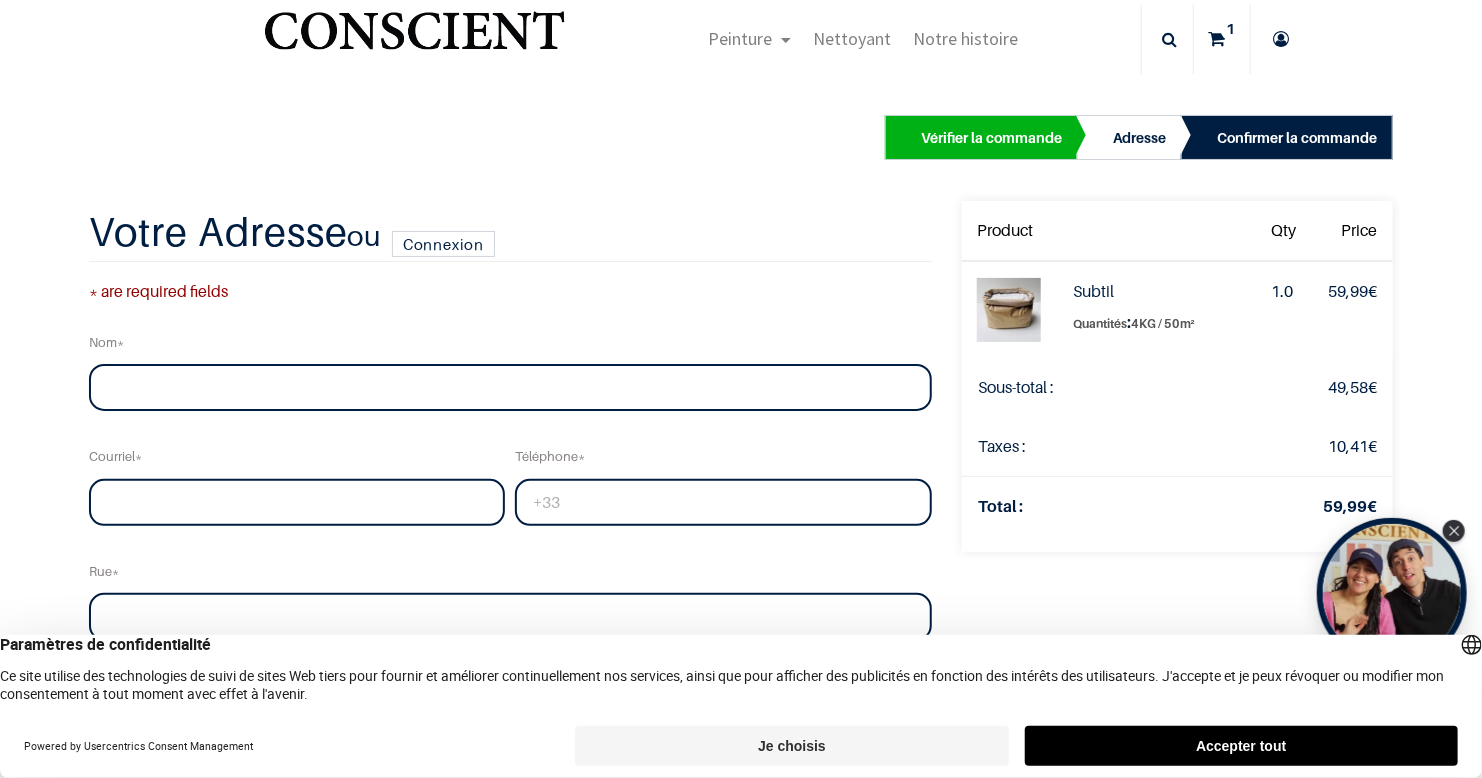 scroll, scrollTop: 54, scrollLeft: 0, axis: vertical 